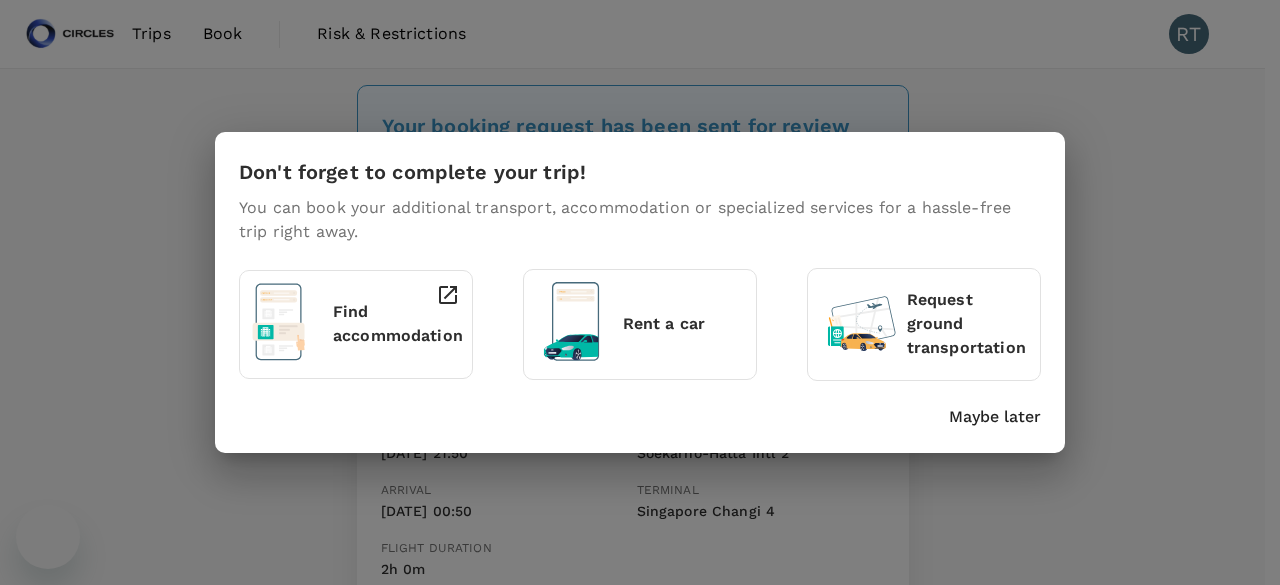 scroll, scrollTop: 0, scrollLeft: 0, axis: both 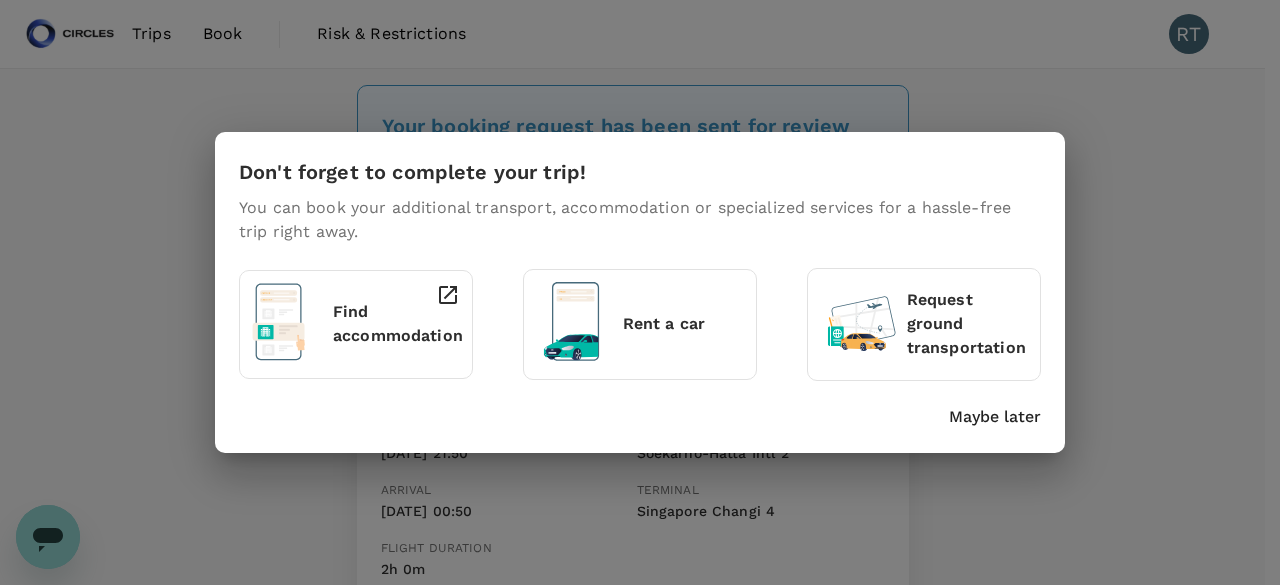 click on "Maybe later" at bounding box center (636, 413) 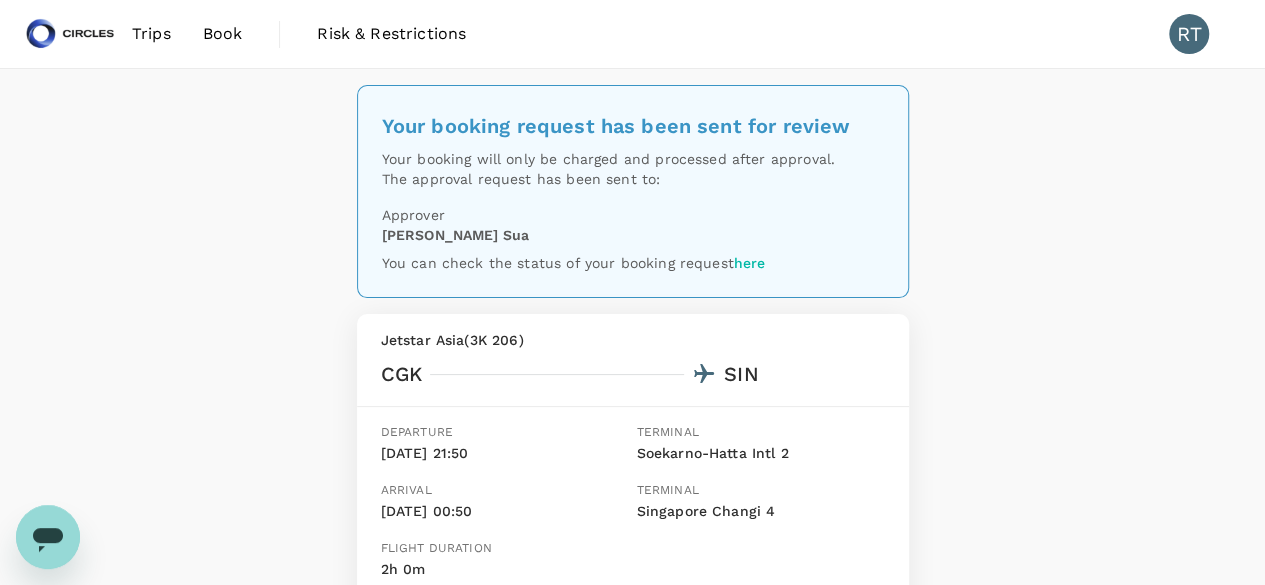 click on "Book" at bounding box center (223, 34) 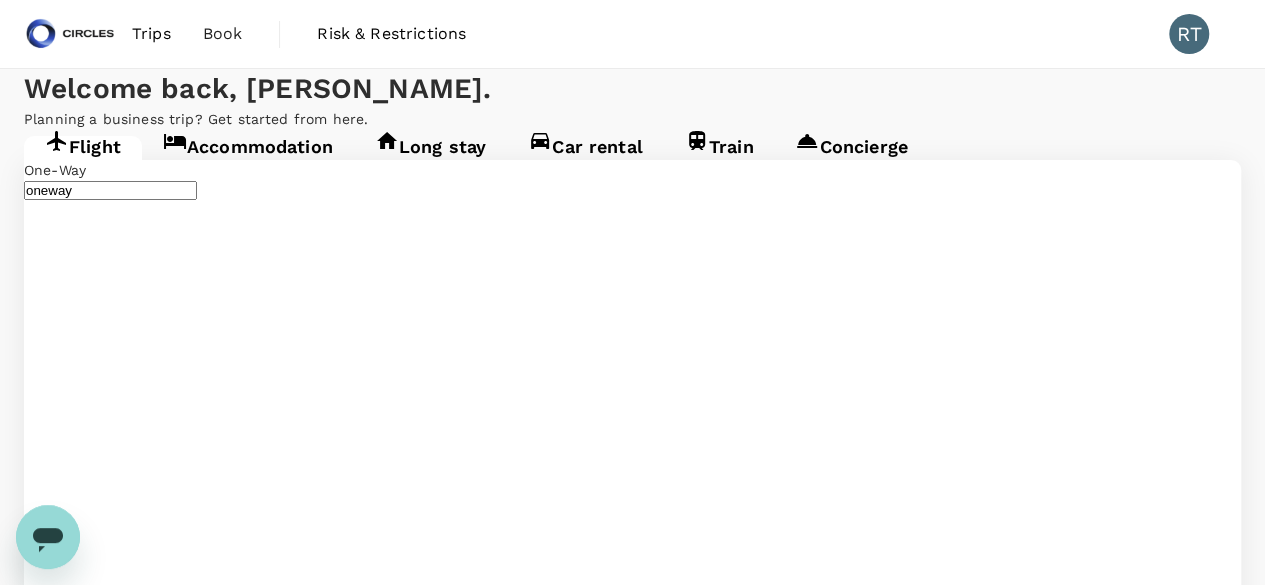 type 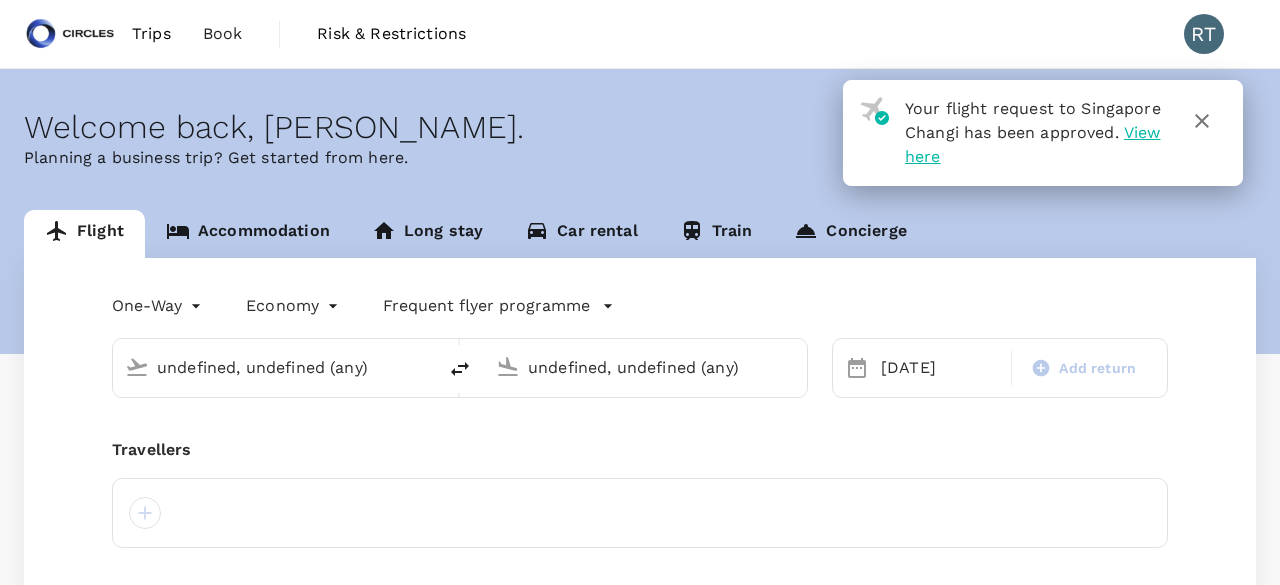type 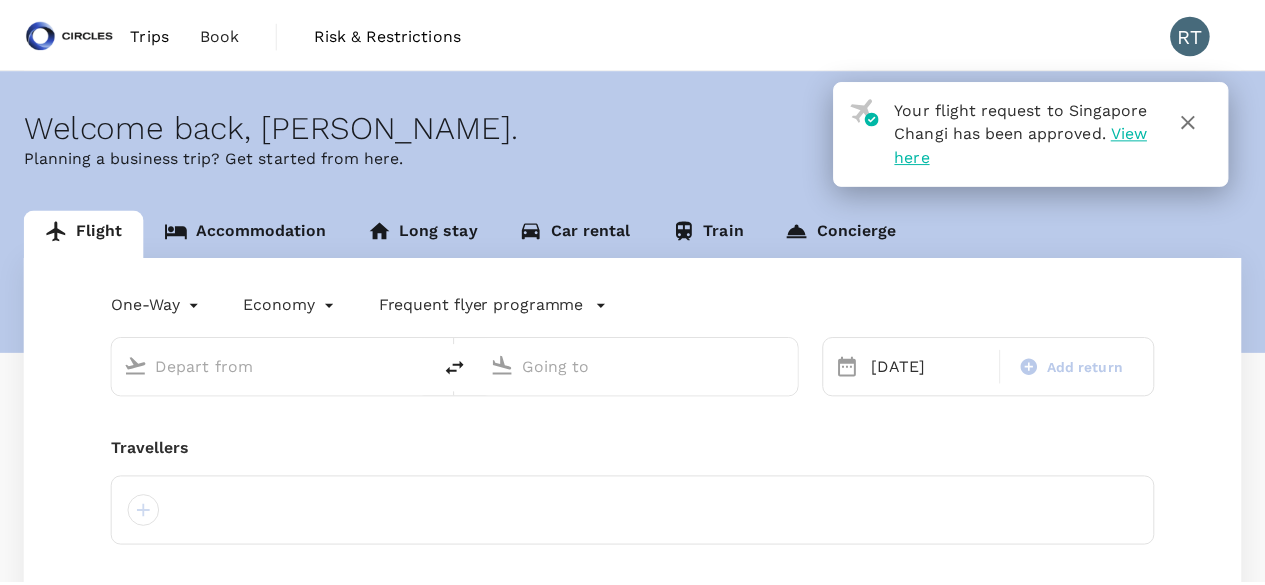 scroll, scrollTop: 0, scrollLeft: 0, axis: both 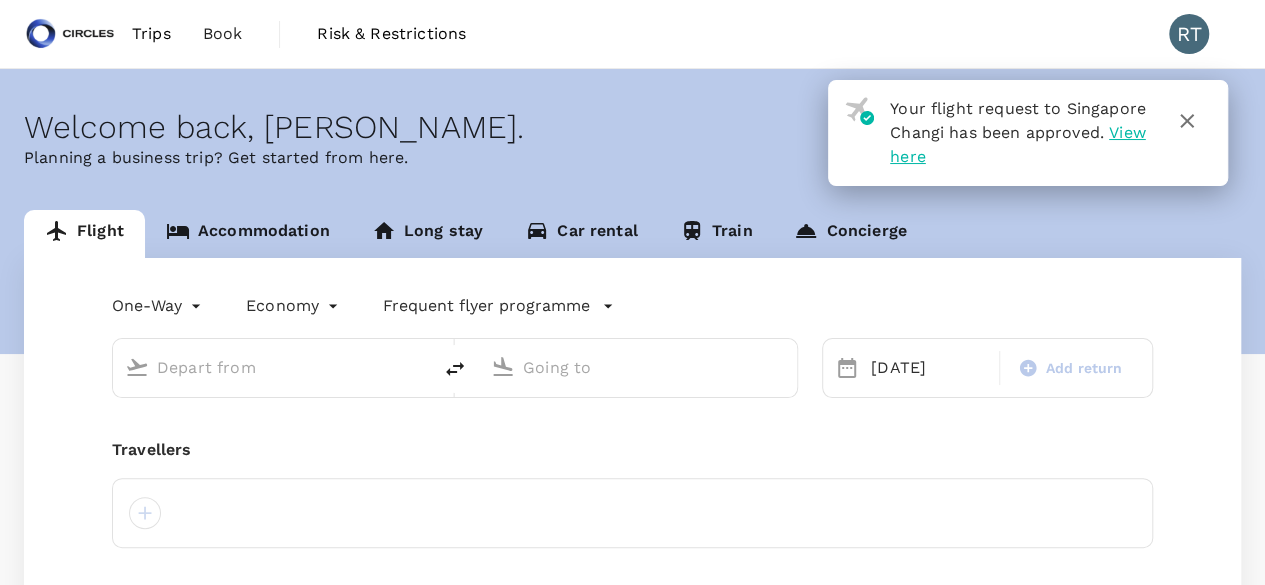 type on "Soekarno-Hatta Intl (CGK)" 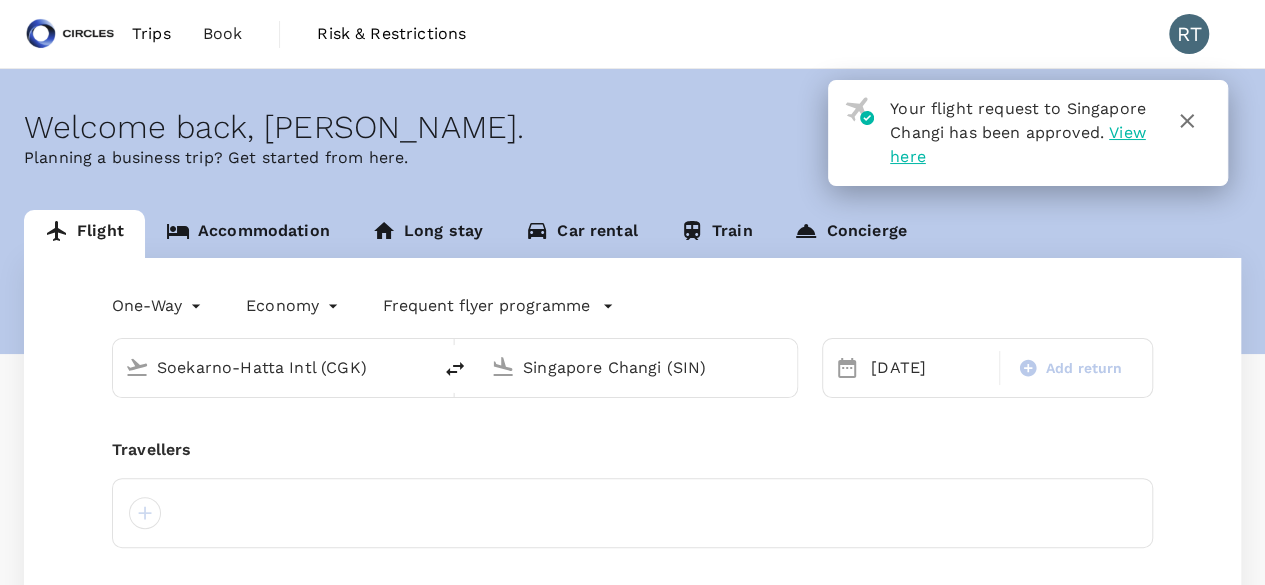 type 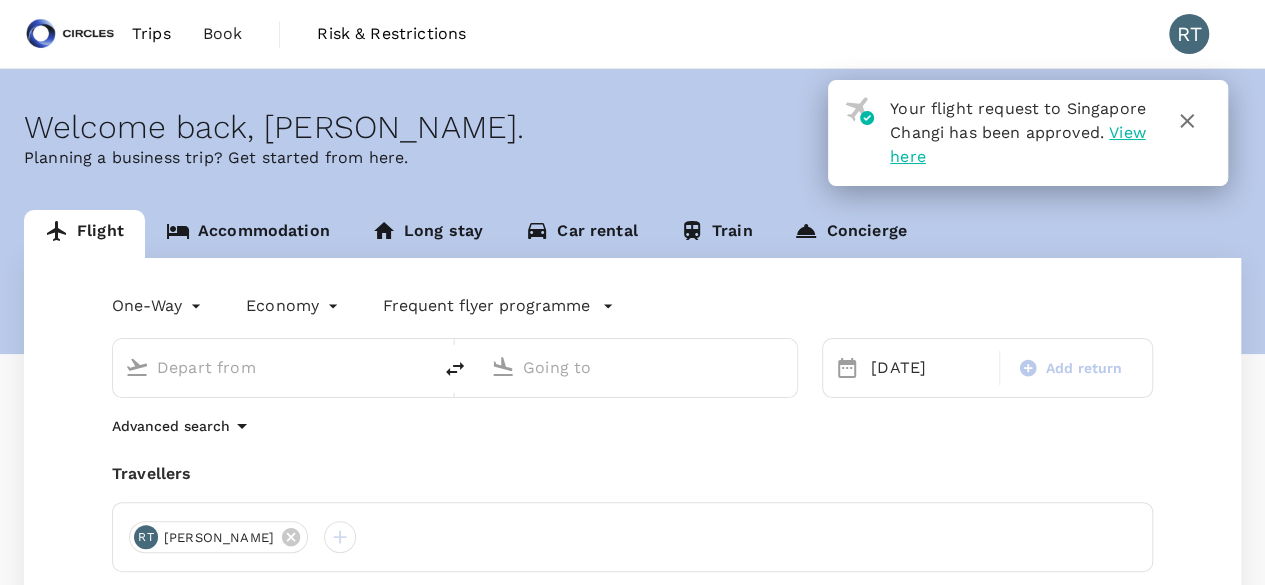 type on "Soekarno-Hatta Intl (CGK)" 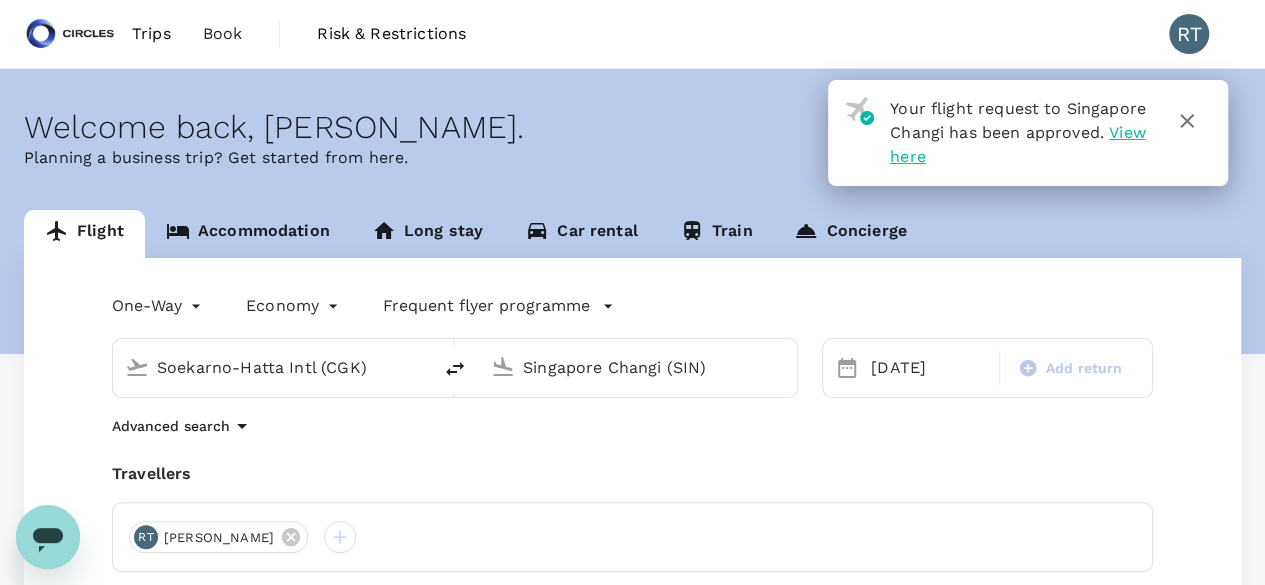 scroll, scrollTop: 0, scrollLeft: 0, axis: both 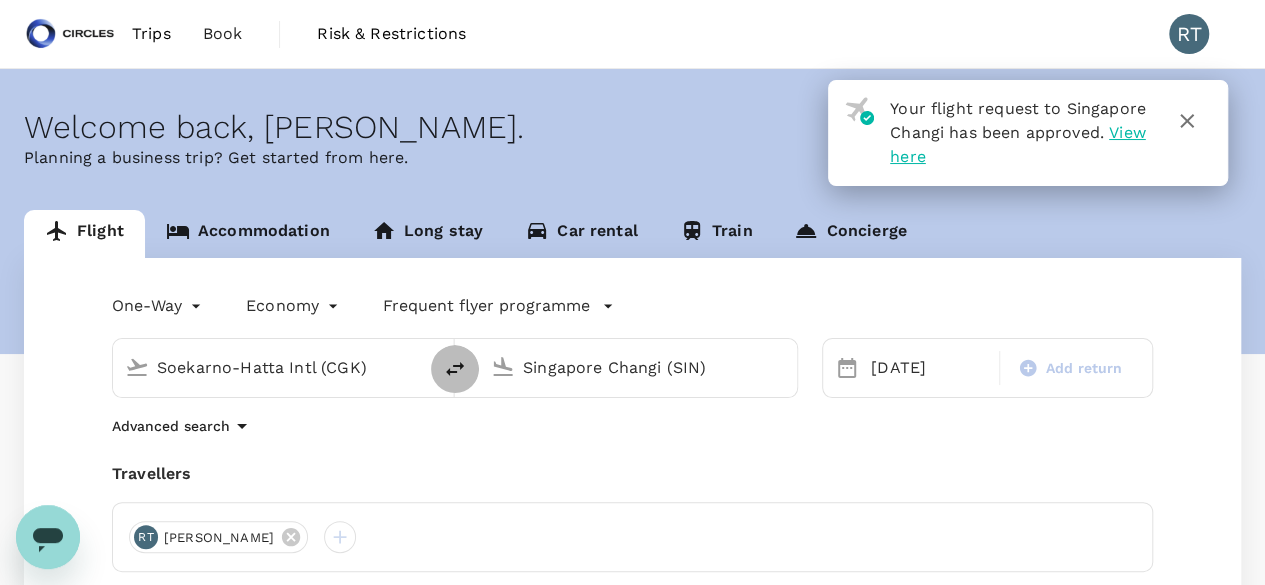 click 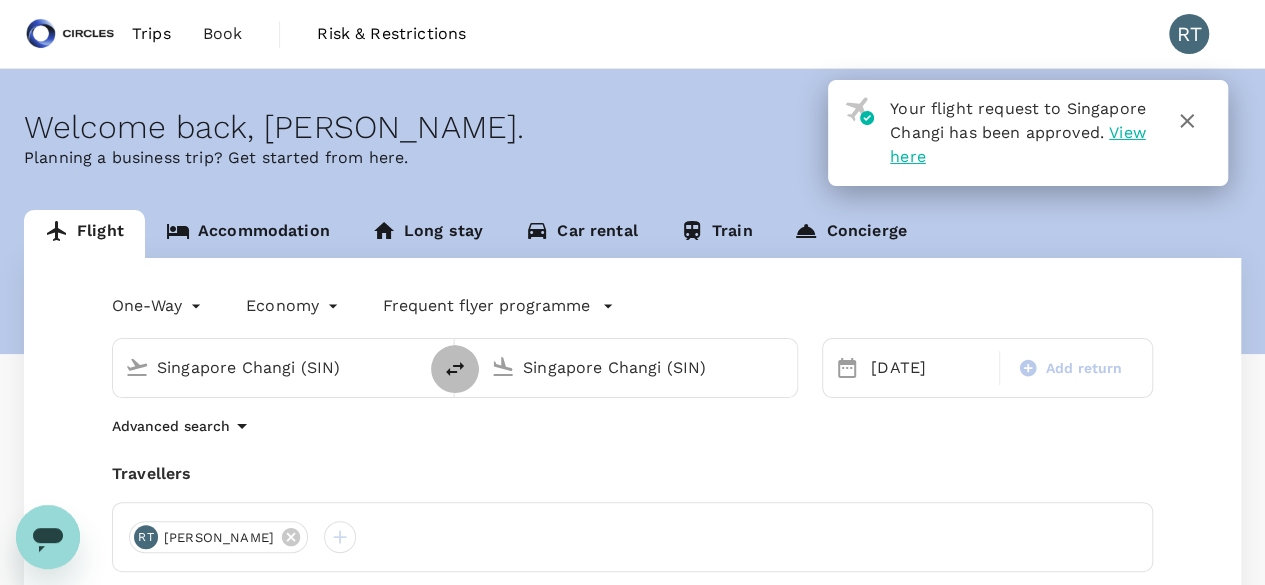 type on "Soekarno-Hatta Intl (CGK)" 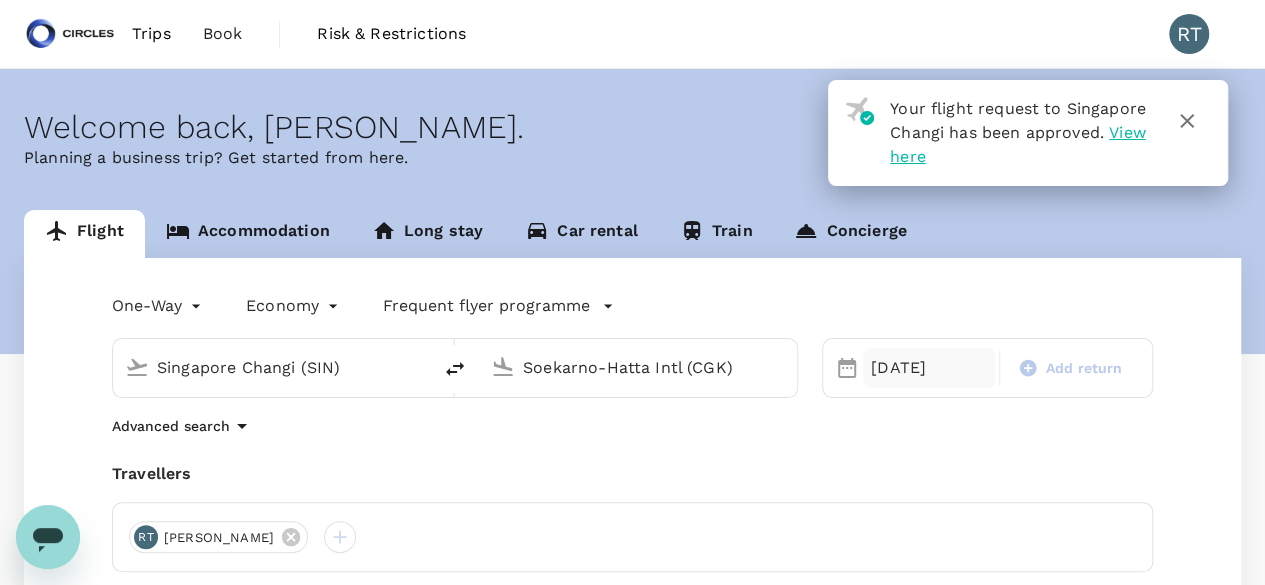 click on "[DATE]" at bounding box center [929, 368] 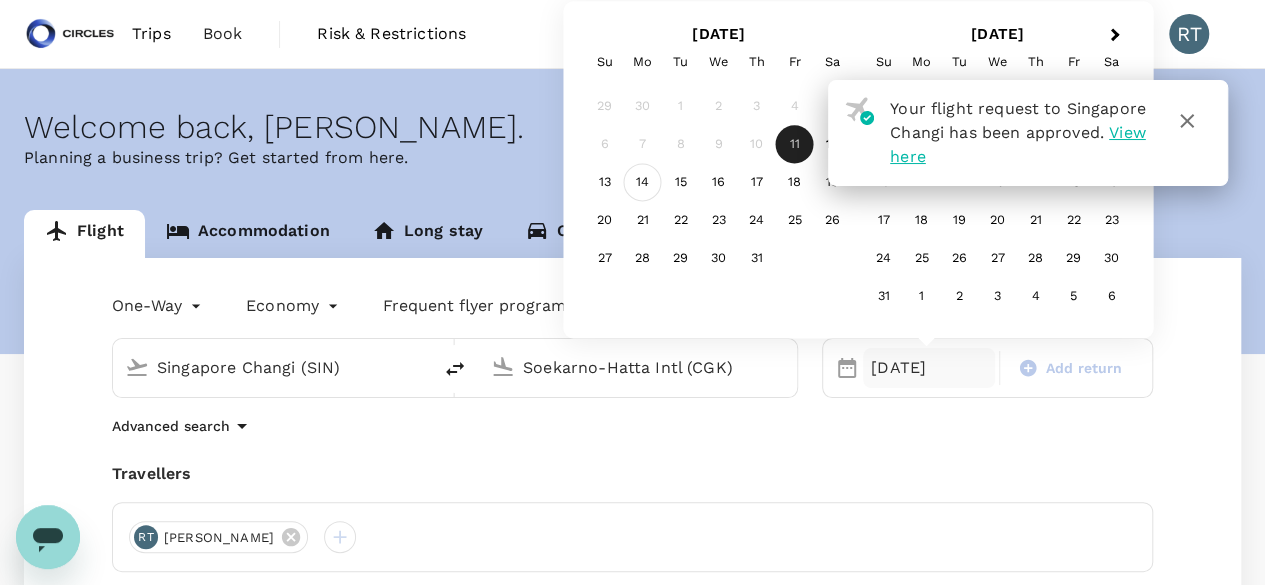 click on "14" at bounding box center (643, 183) 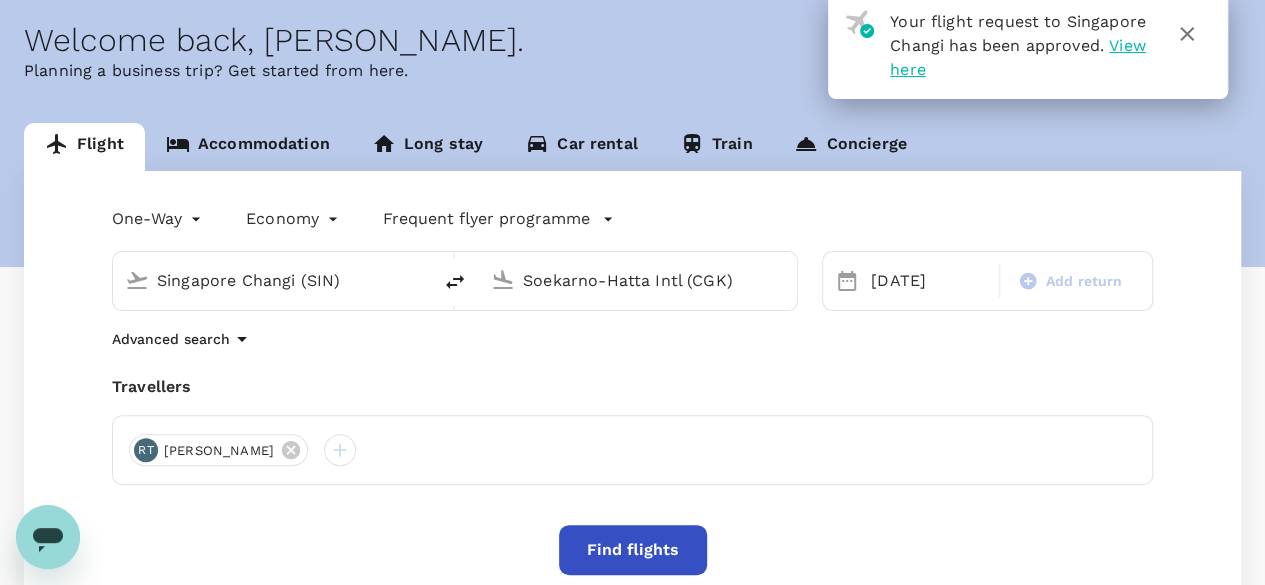 scroll, scrollTop: 200, scrollLeft: 0, axis: vertical 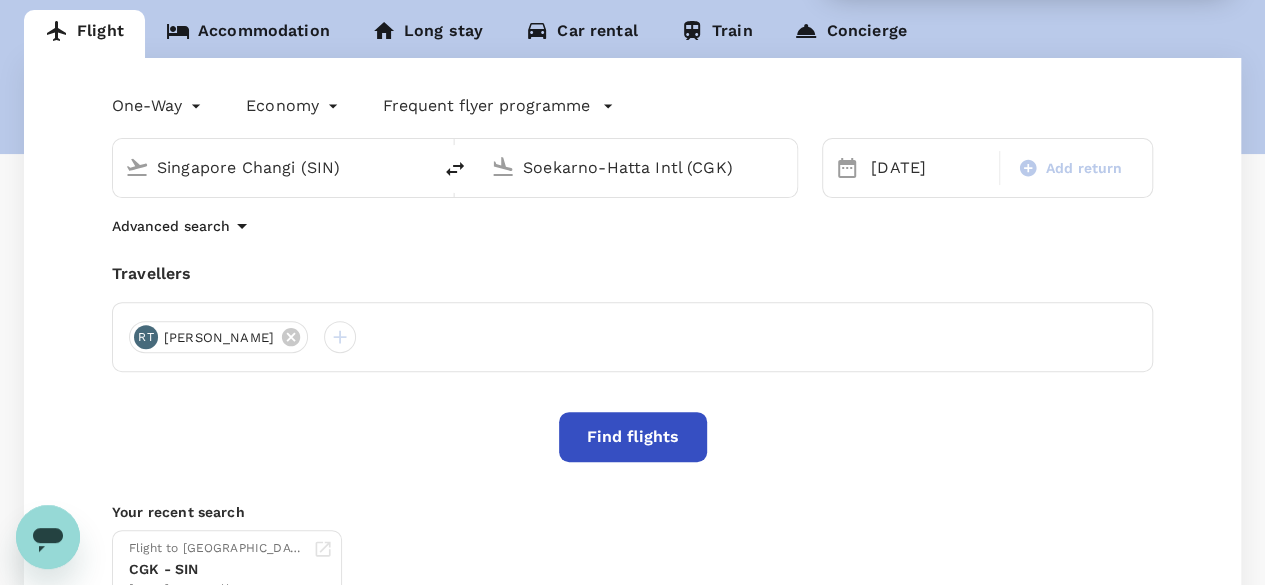 click on "Find flights" at bounding box center (633, 437) 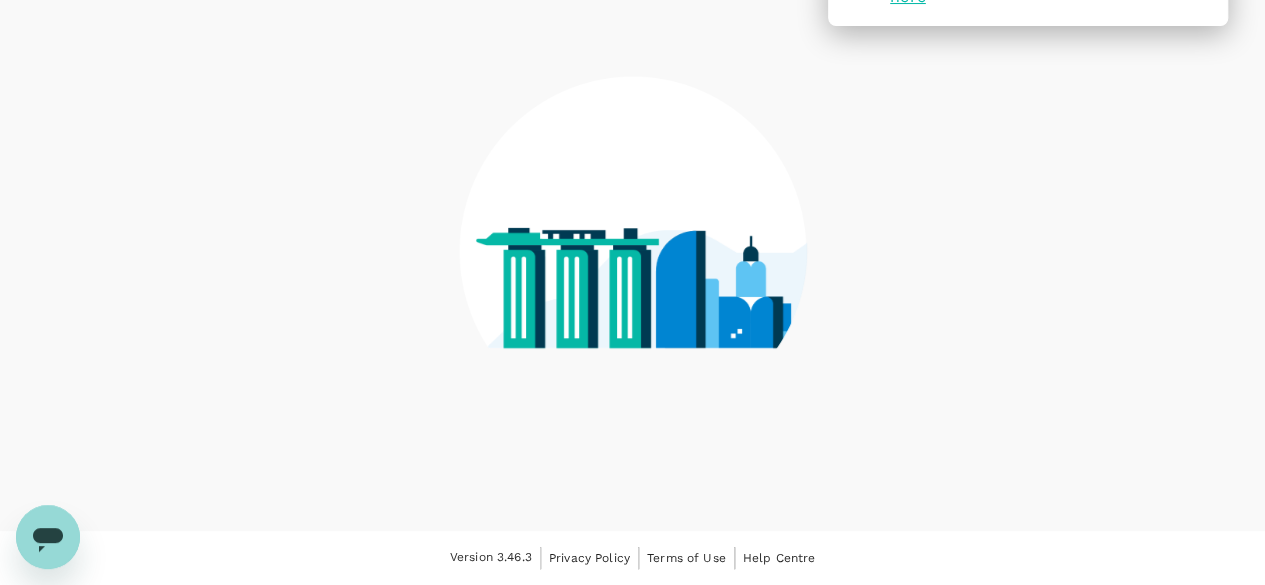 scroll, scrollTop: 0, scrollLeft: 0, axis: both 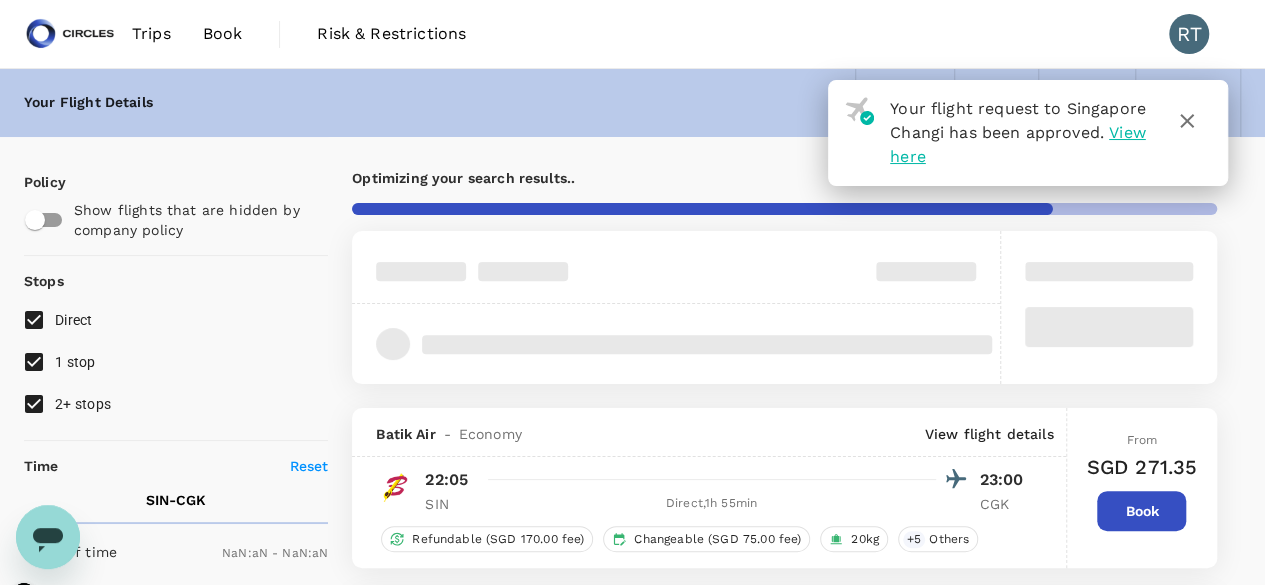 type on "SGD" 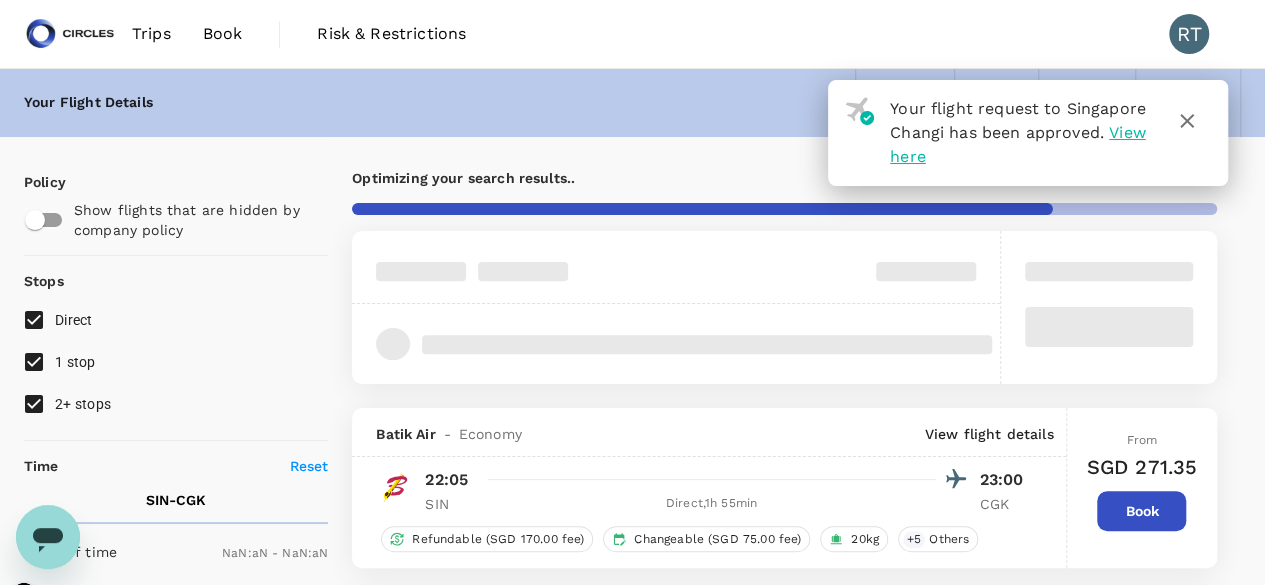 type on "1440" 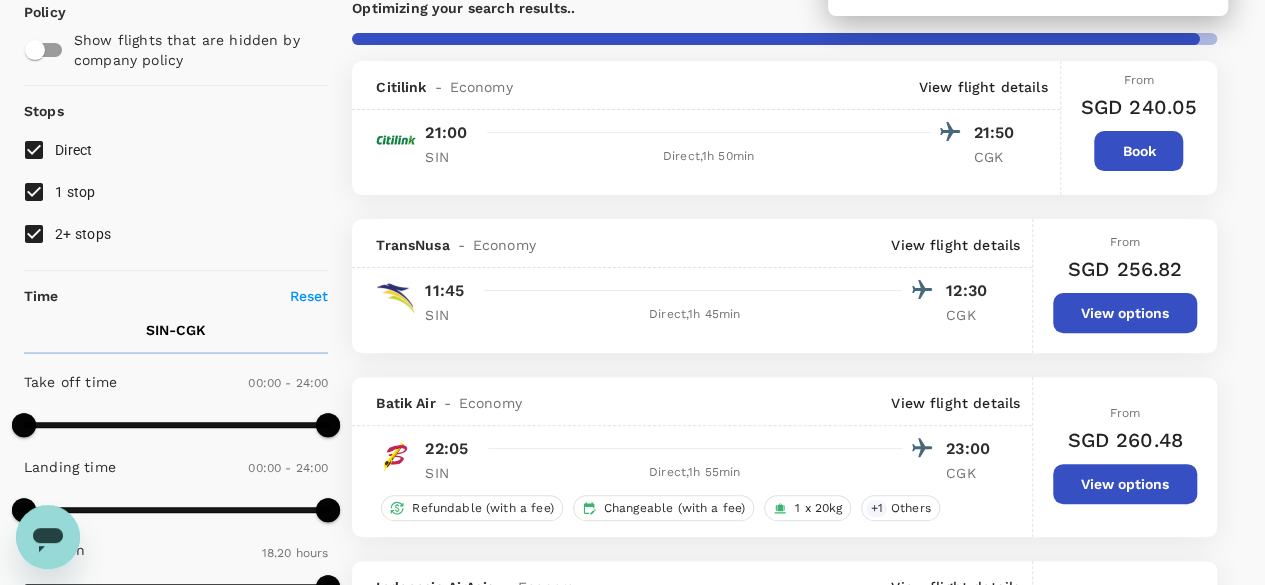 scroll, scrollTop: 200, scrollLeft: 0, axis: vertical 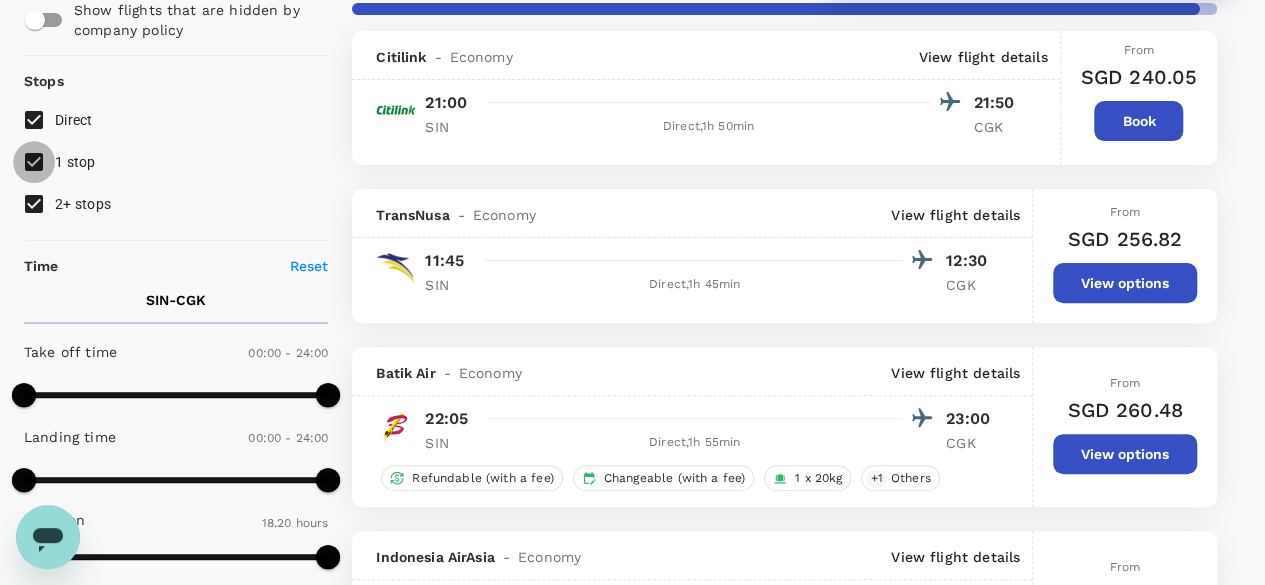 click on "1 stop" at bounding box center (34, 162) 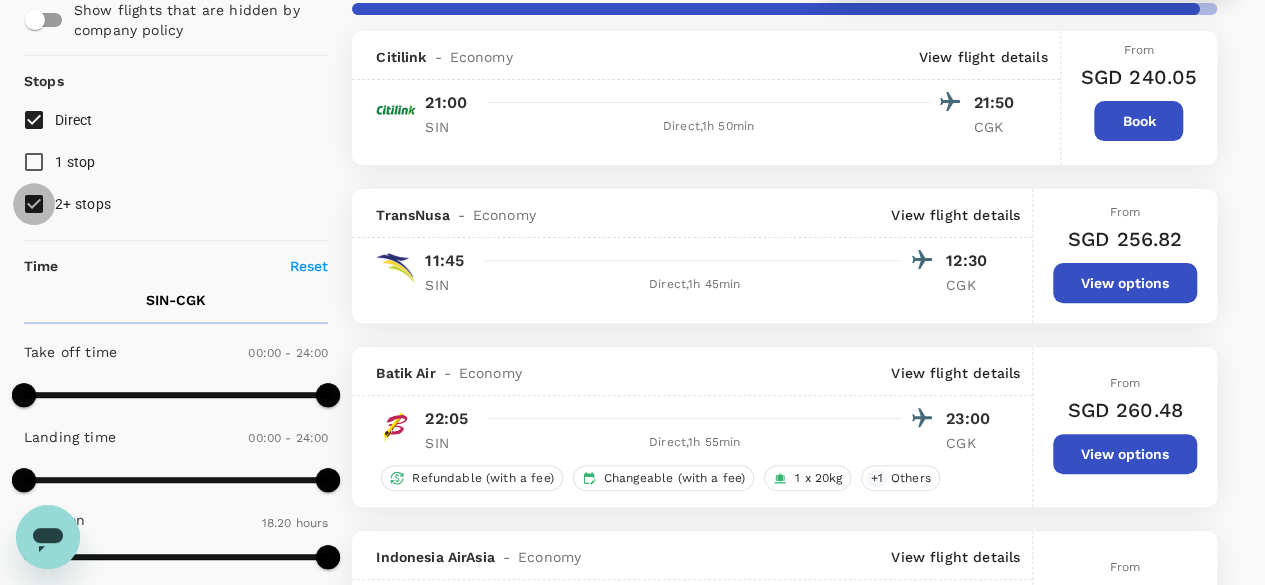 click on "2+ stops" at bounding box center (34, 204) 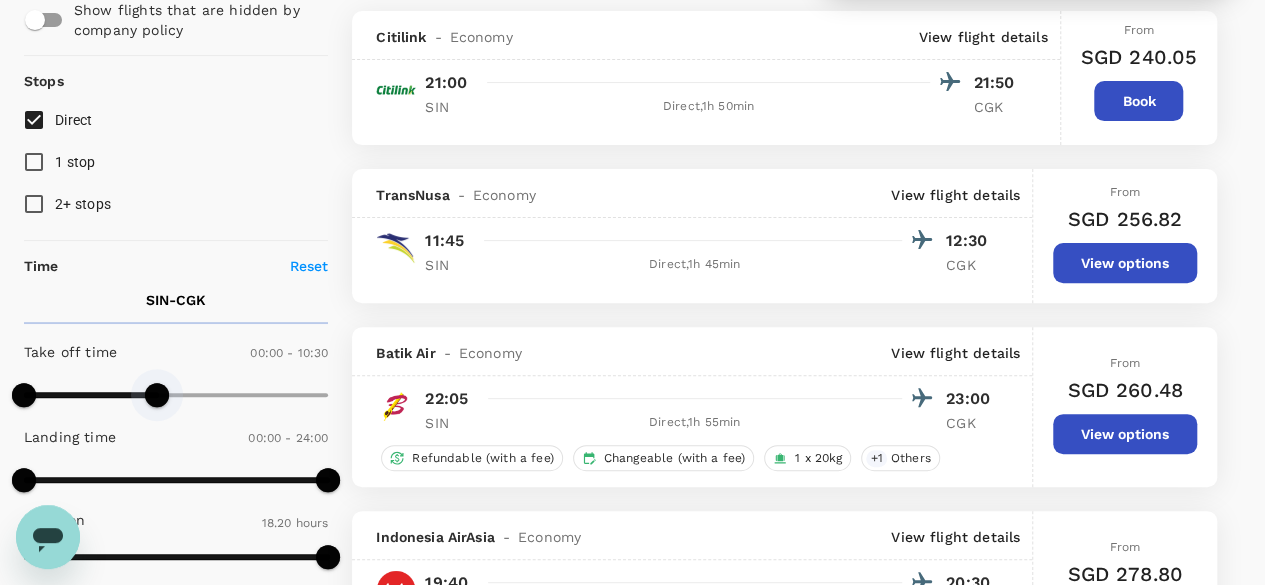type on "540" 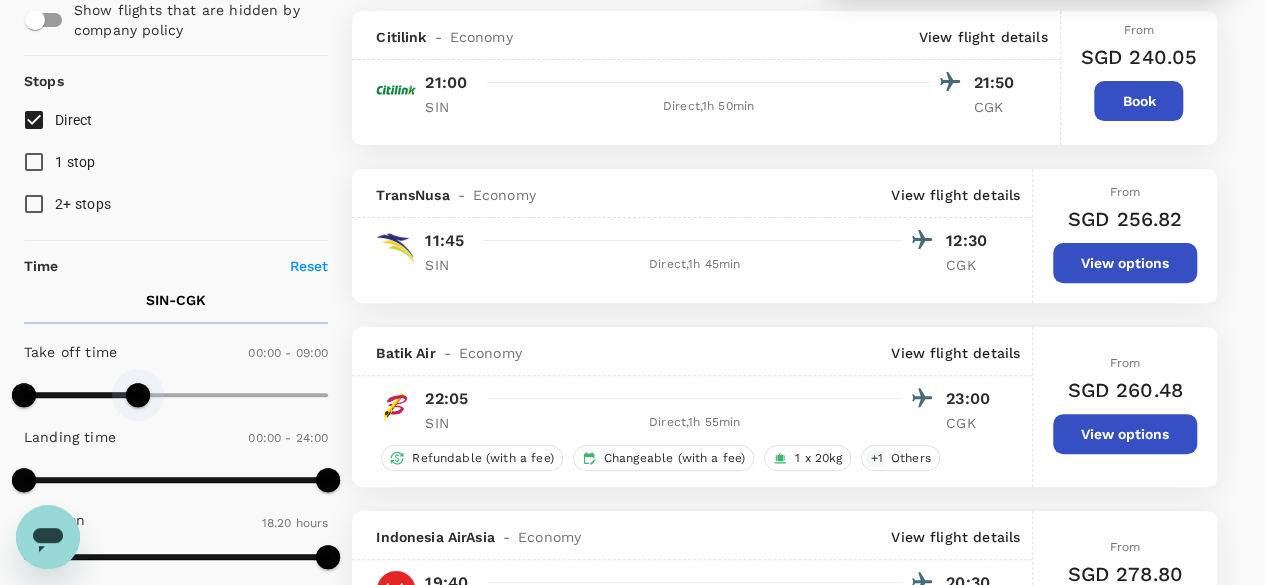 drag, startPoint x: 324, startPoint y: 395, endPoint x: 135, endPoint y: 406, distance: 189.31984 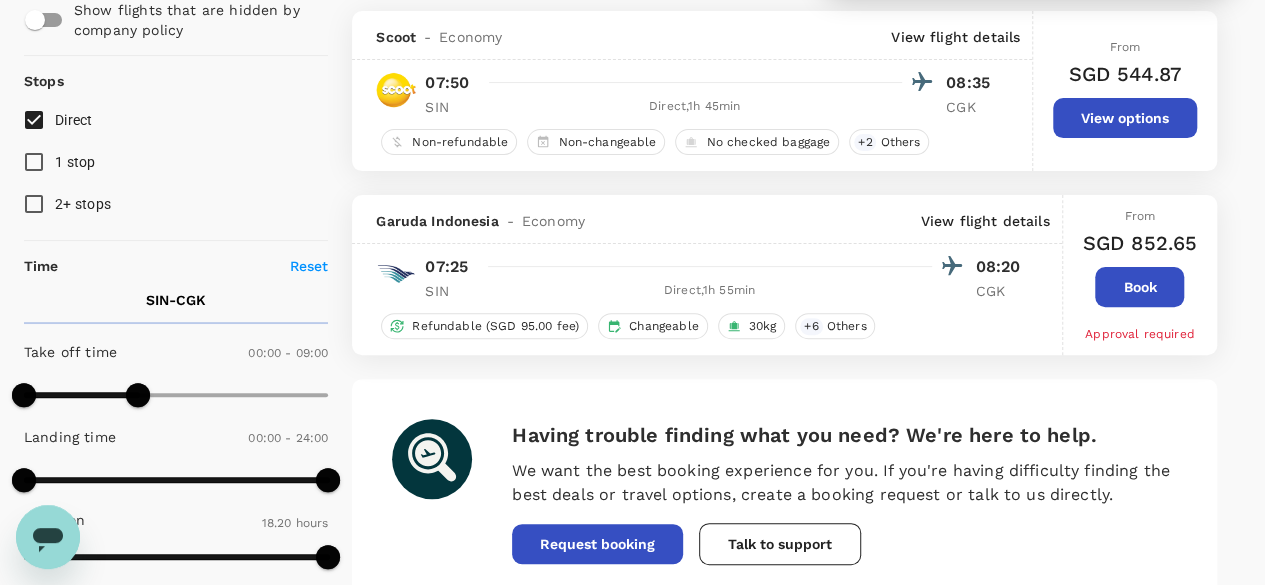 scroll, scrollTop: 0, scrollLeft: 0, axis: both 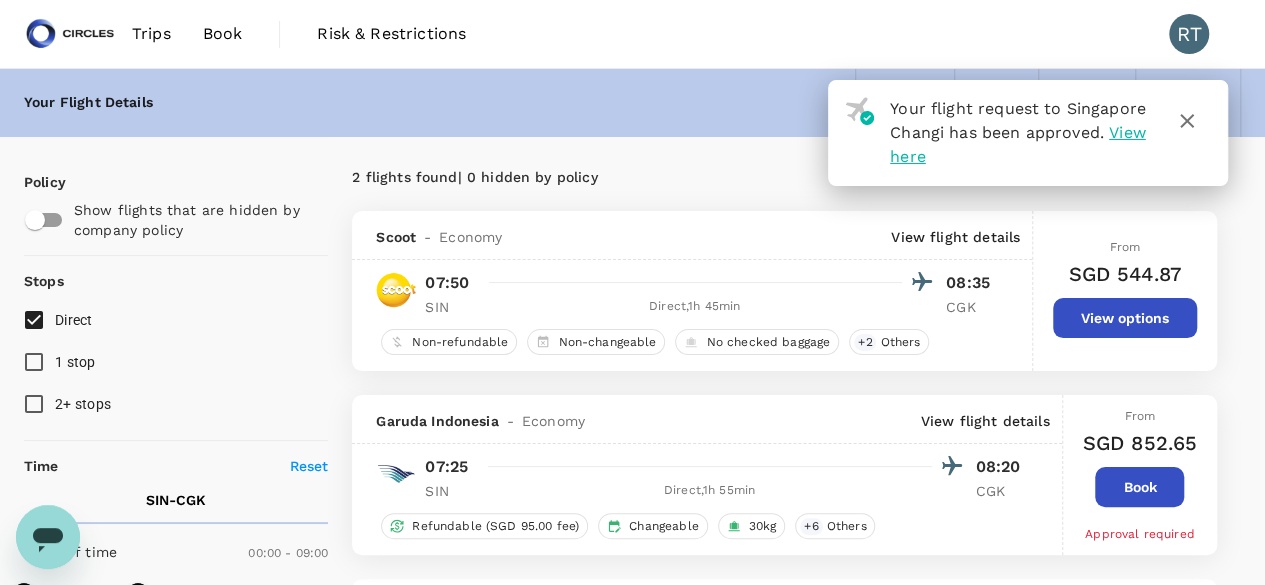 click 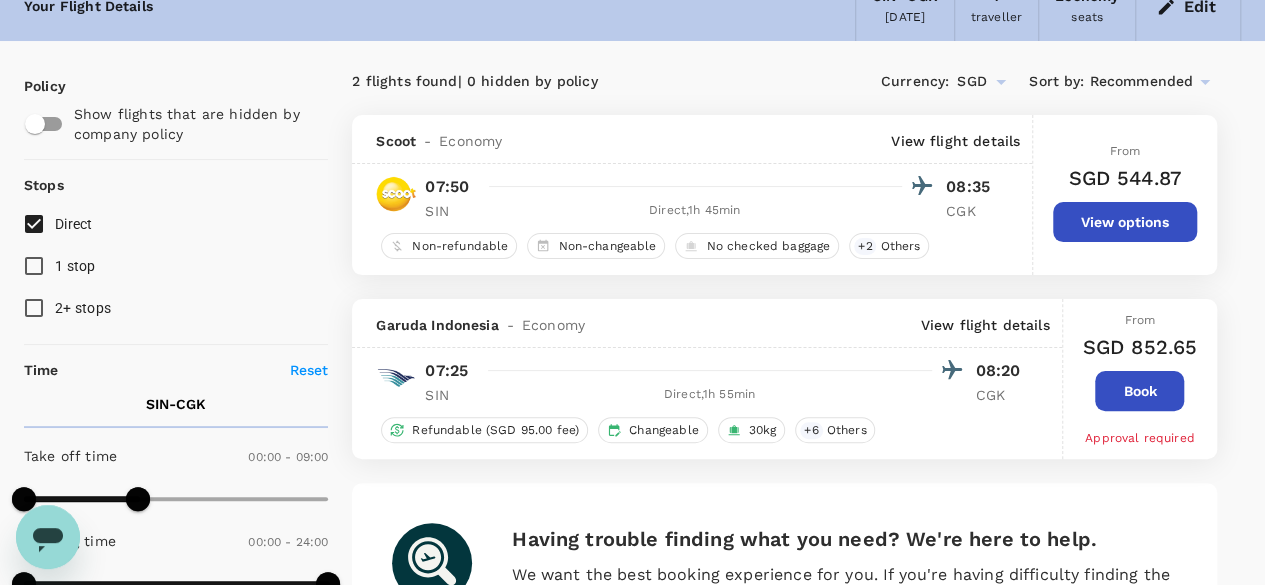 scroll, scrollTop: 0, scrollLeft: 0, axis: both 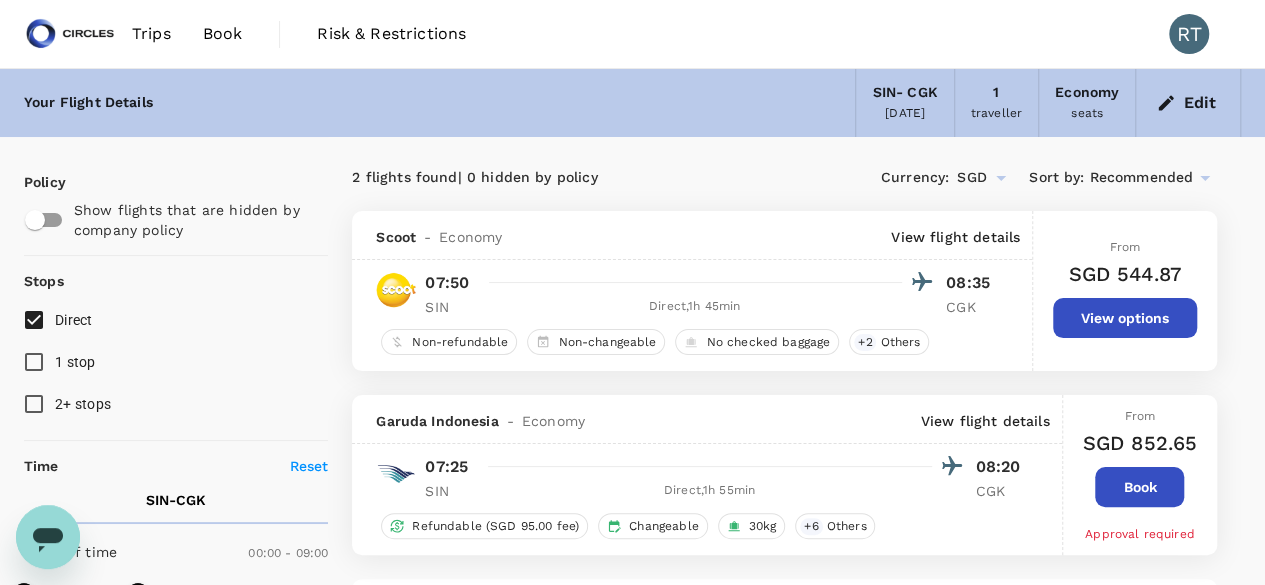 click 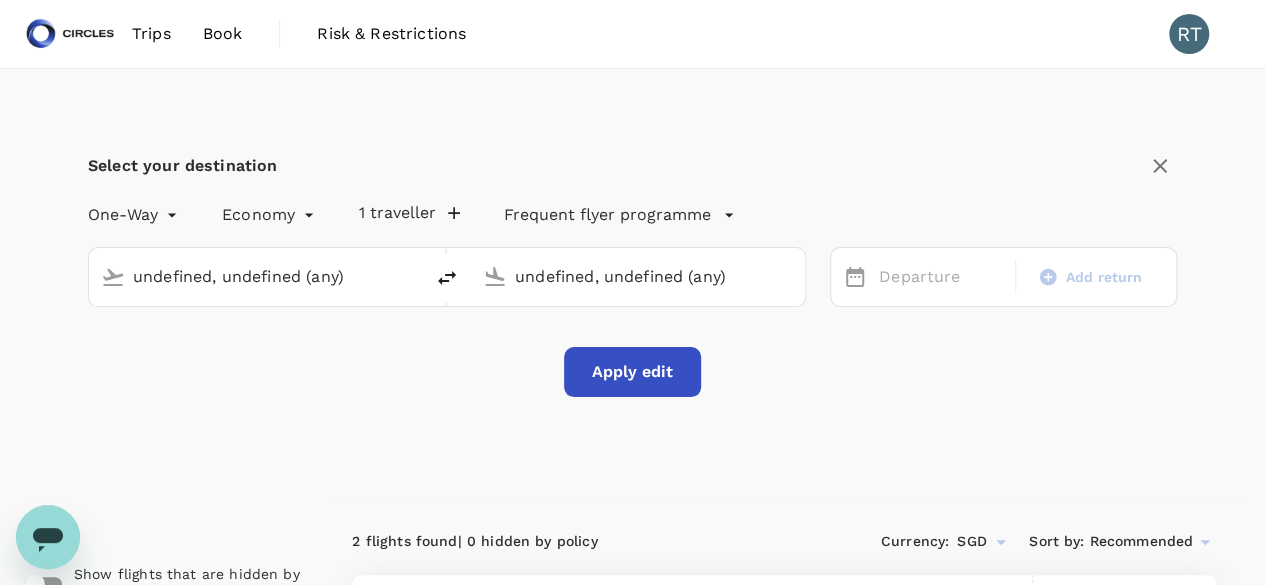 type 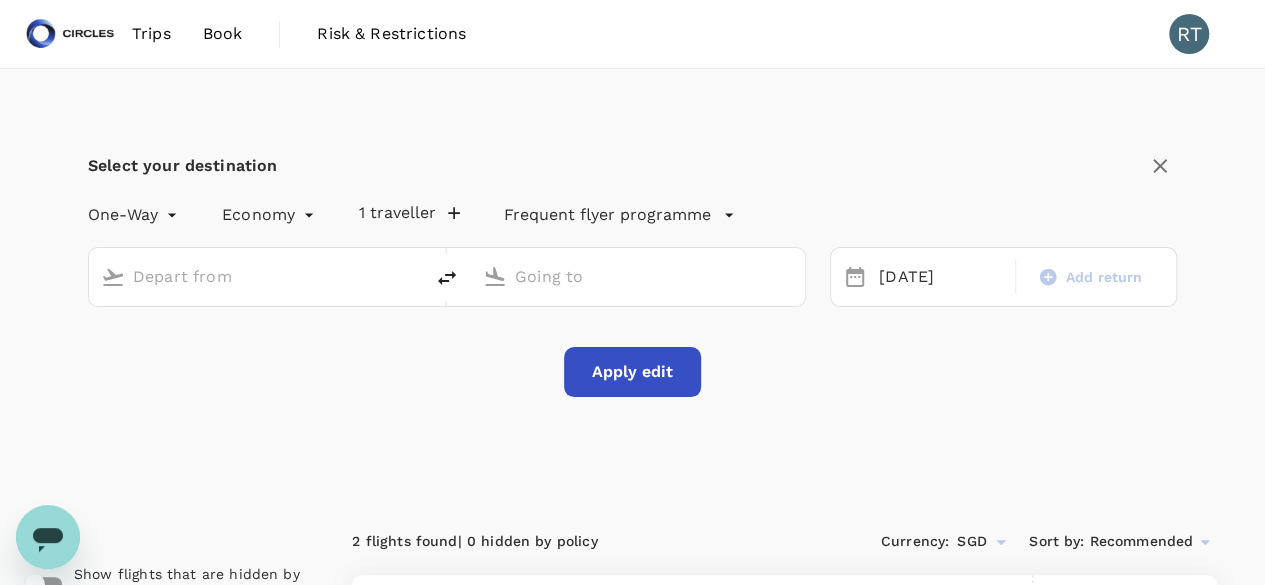 type on "Singapore Changi (SIN)" 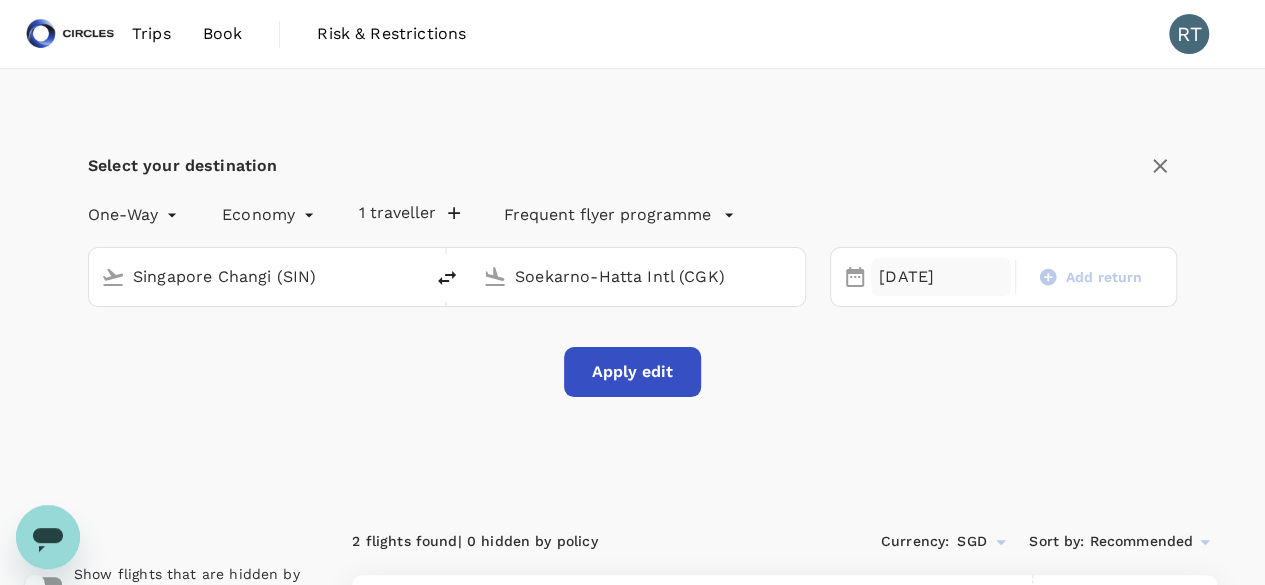 click on "14 Jul" at bounding box center [941, 277] 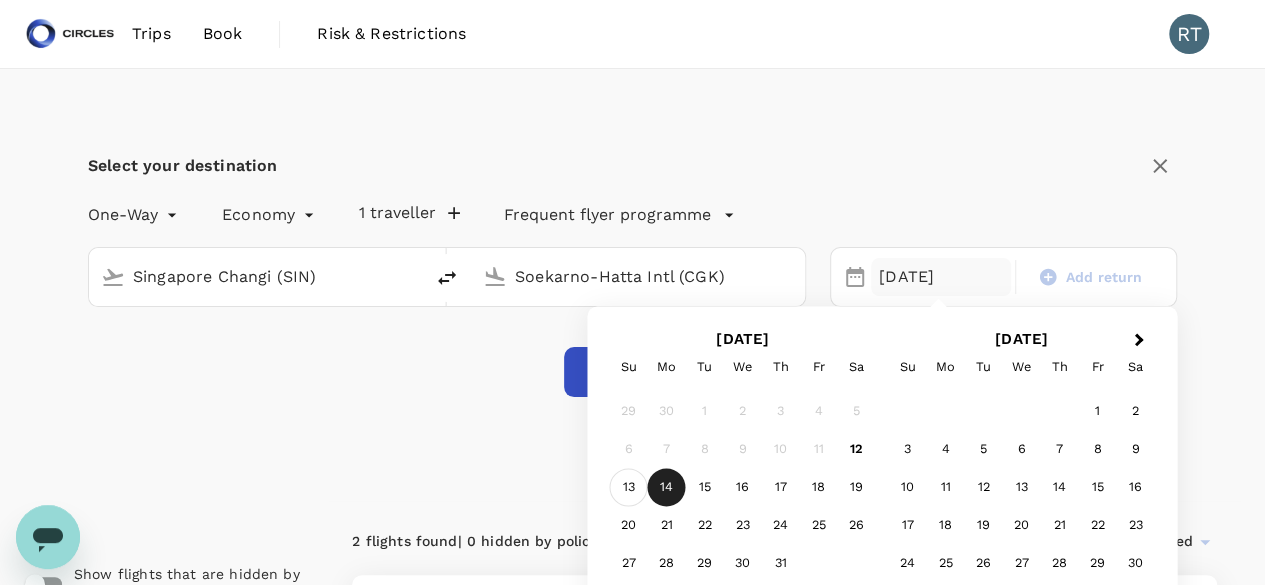 click on "13" at bounding box center [629, 488] 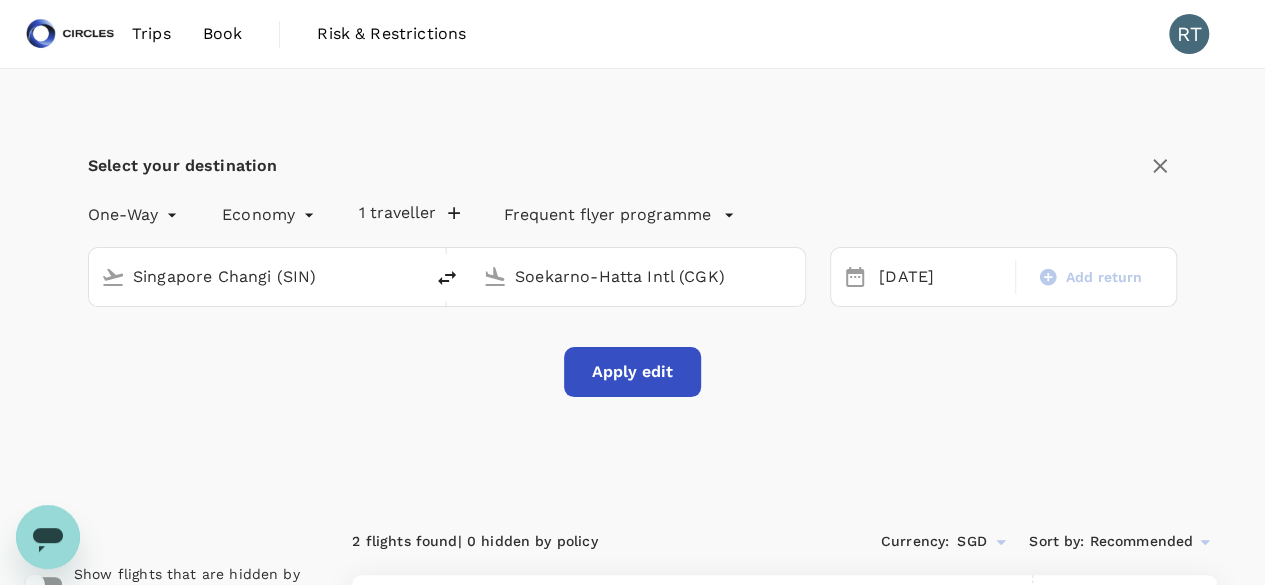 click on "Apply edit" at bounding box center (632, 372) 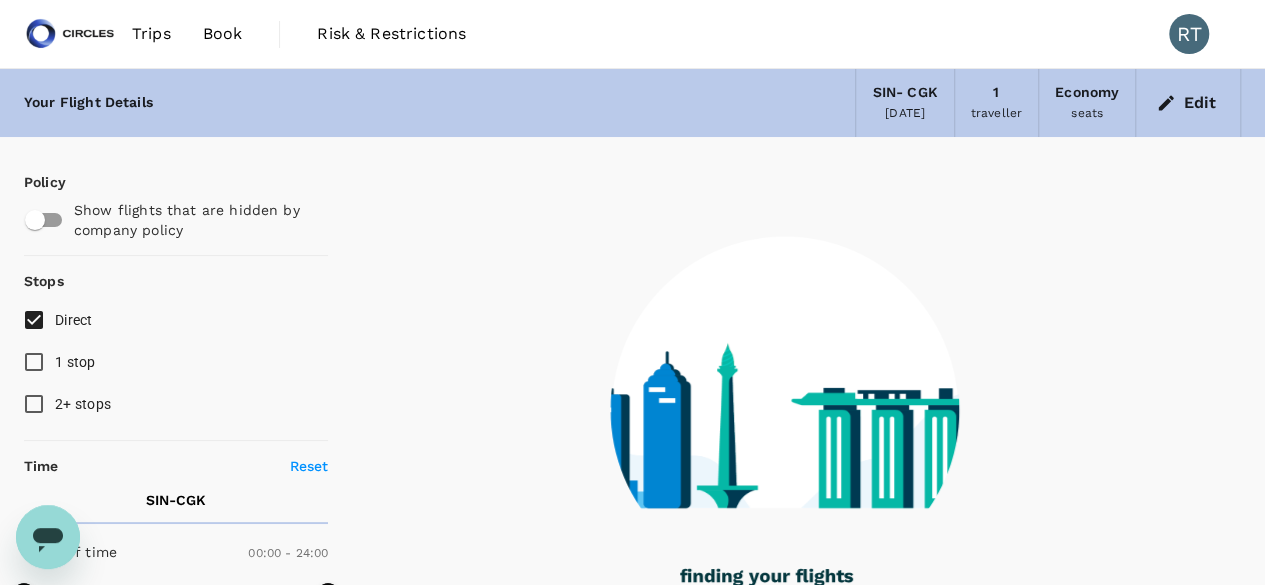 checkbox on "true" 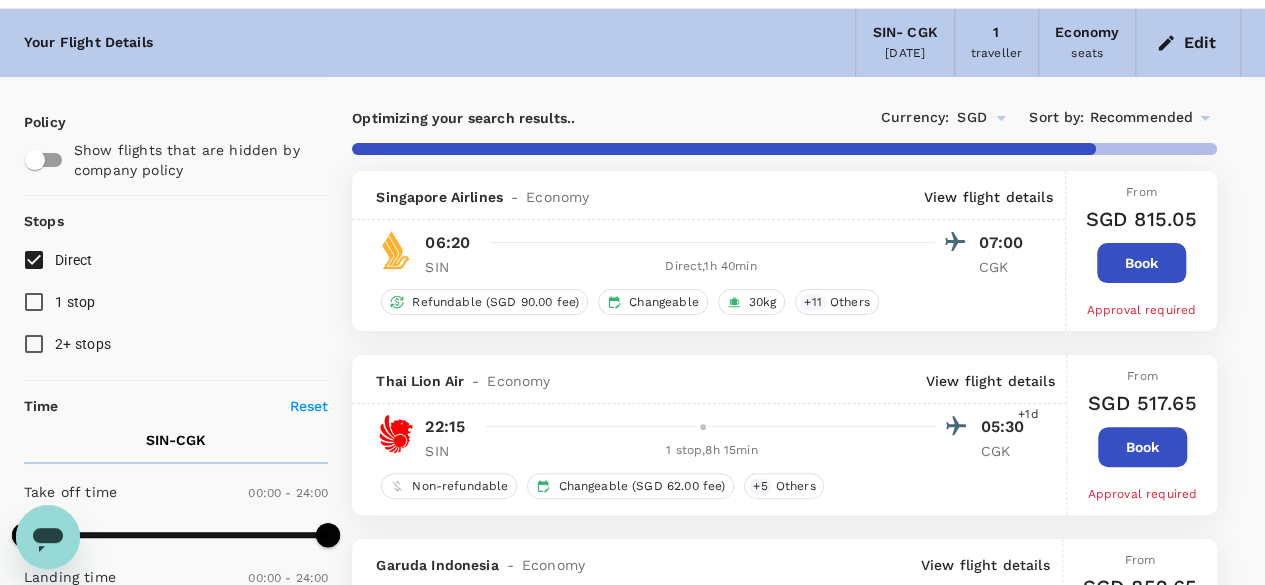 scroll, scrollTop: 100, scrollLeft: 0, axis: vertical 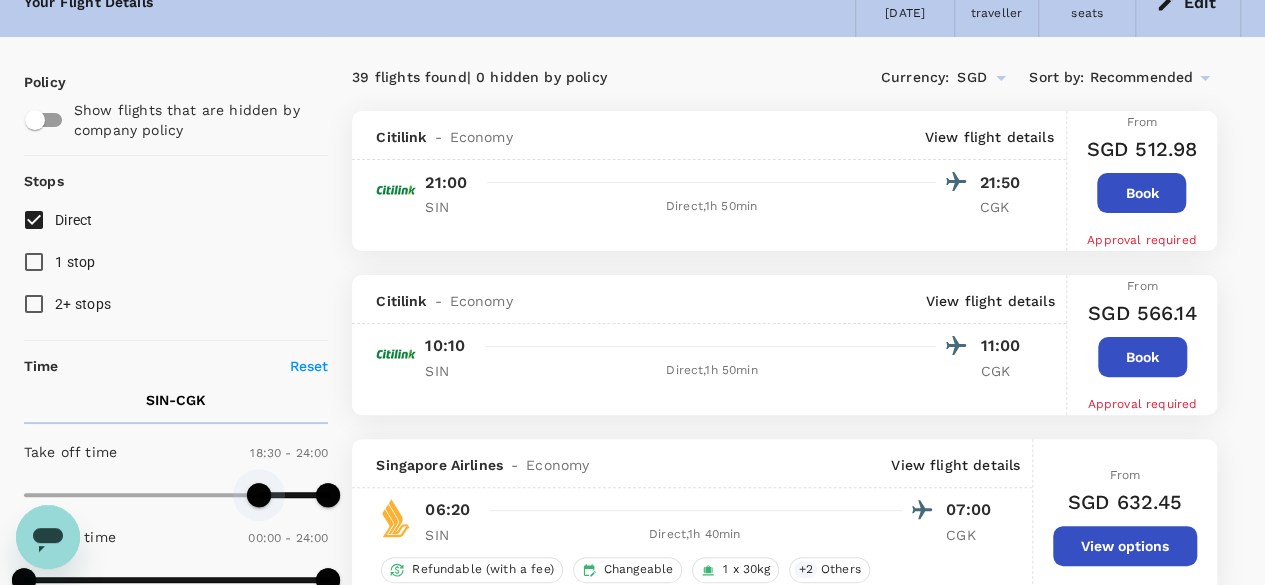 type on "1170" 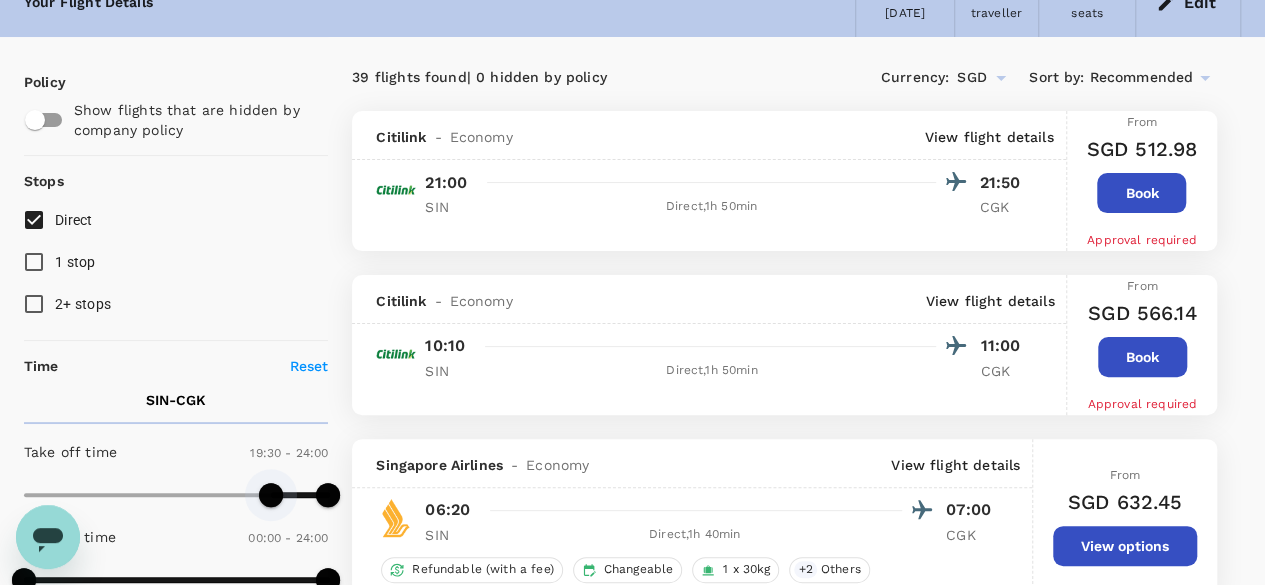 drag, startPoint x: 28, startPoint y: 488, endPoint x: 274, endPoint y: 495, distance: 246.09958 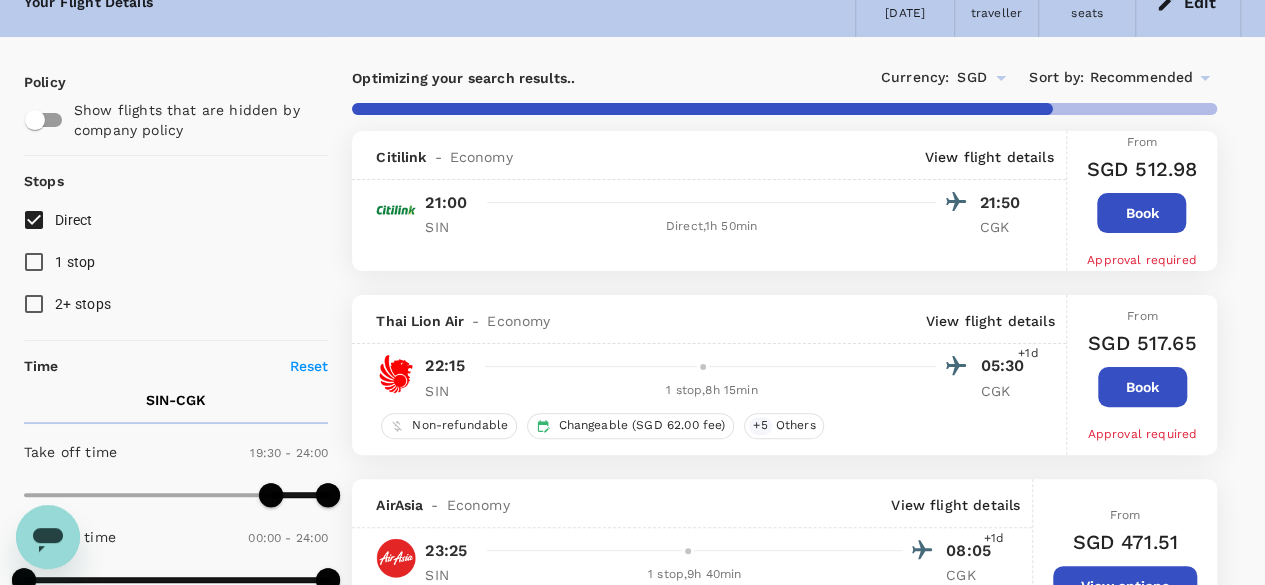 click on "Direct" at bounding box center [34, 220] 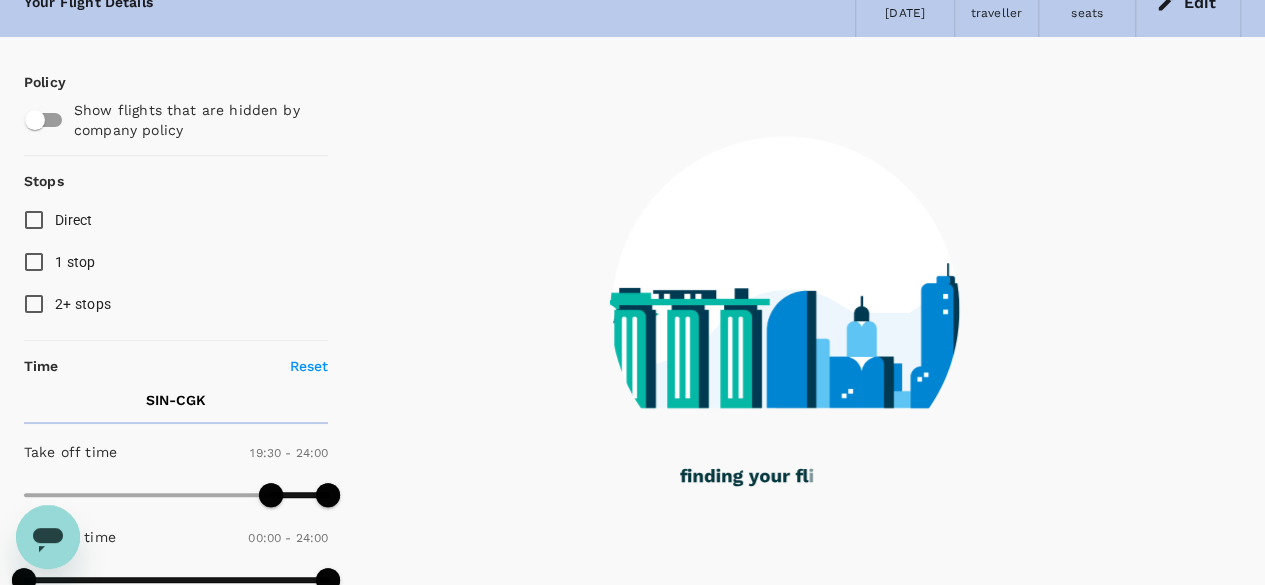 click on "Direct" at bounding box center (34, 220) 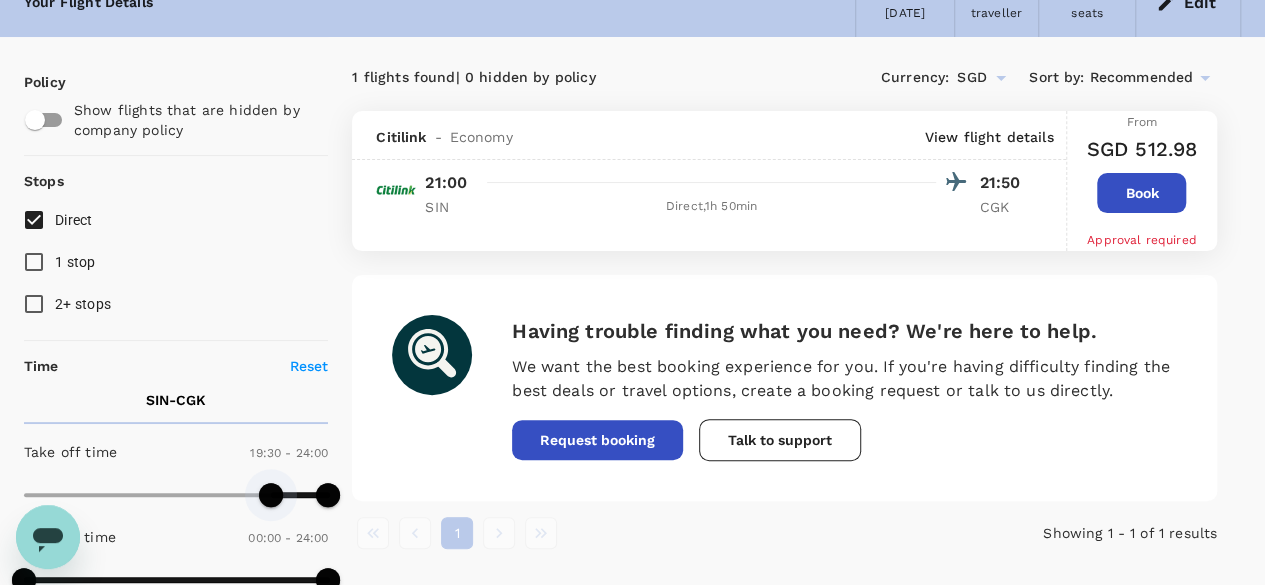 type on "960" 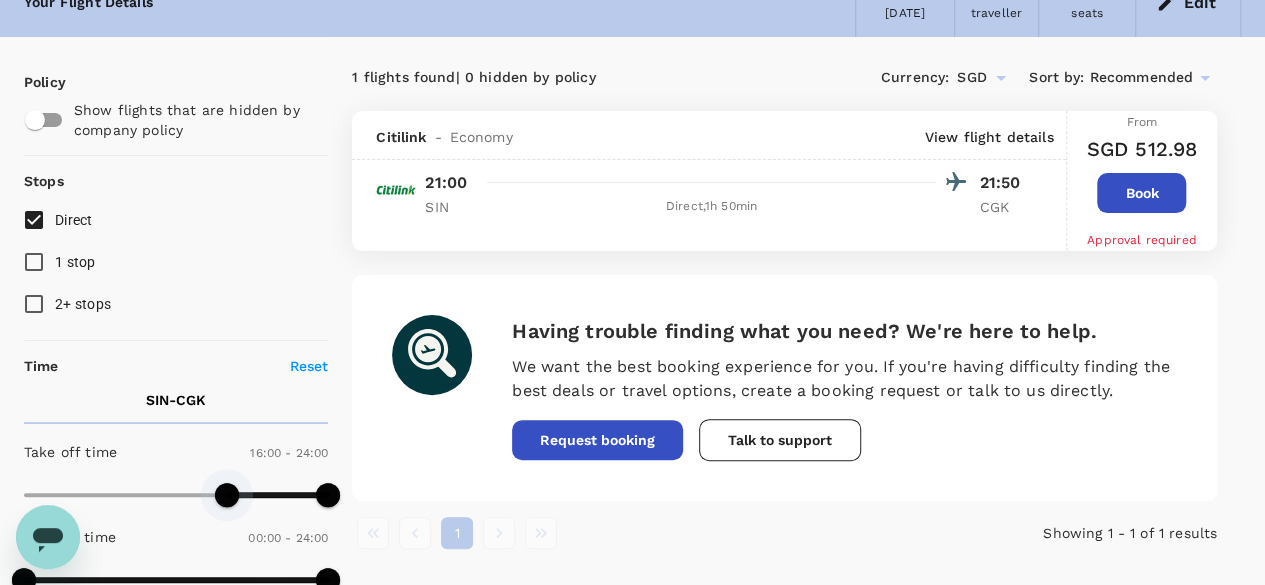 drag, startPoint x: 273, startPoint y: 493, endPoint x: 227, endPoint y: 494, distance: 46.010868 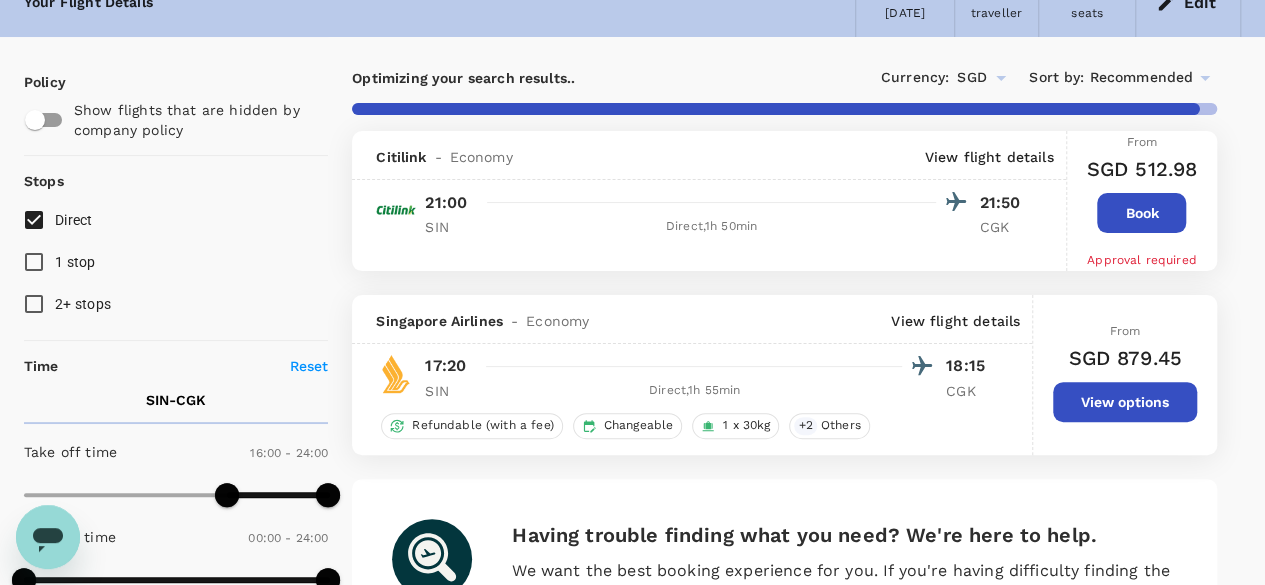 click on "13 Jul 2025" at bounding box center [905, 14] 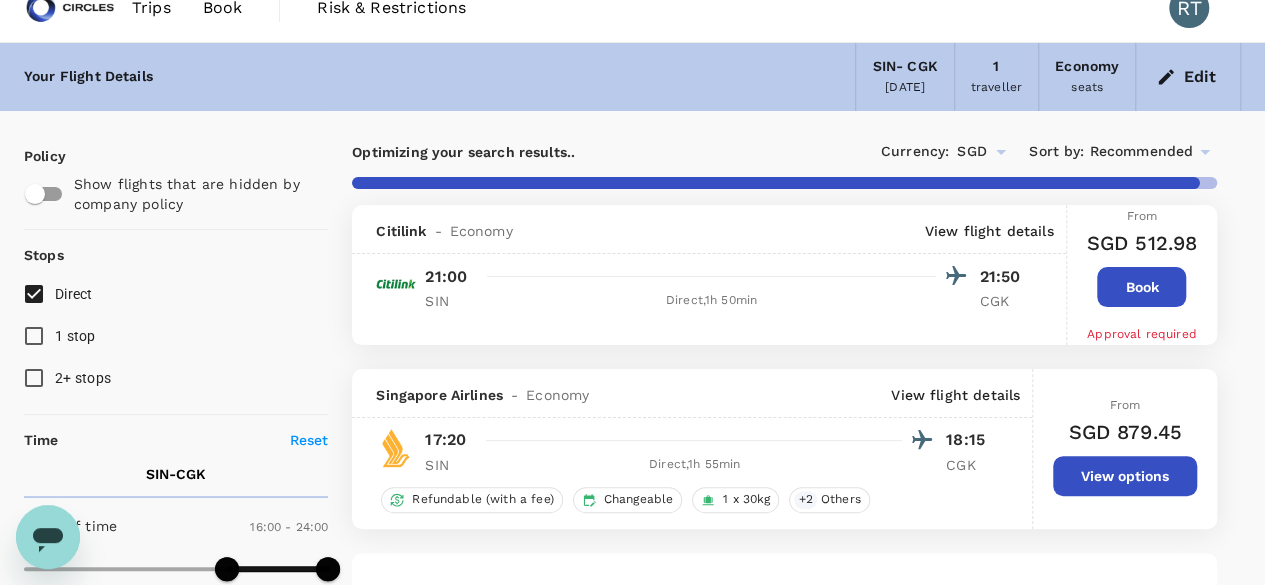 scroll, scrollTop: 0, scrollLeft: 0, axis: both 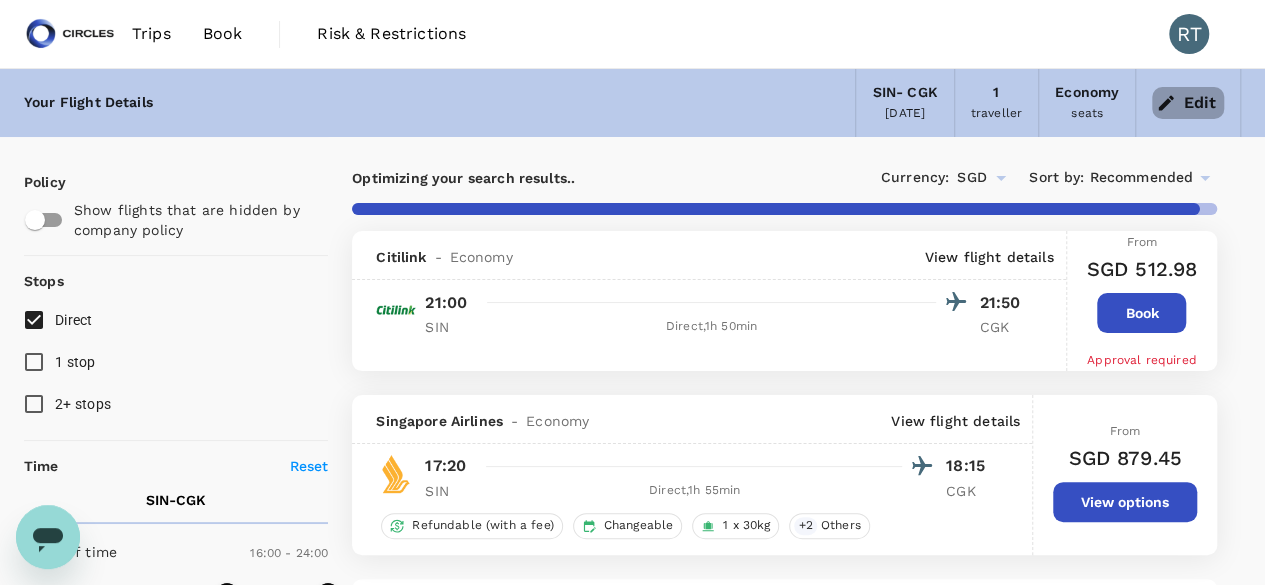 click on "Edit" at bounding box center [1188, 103] 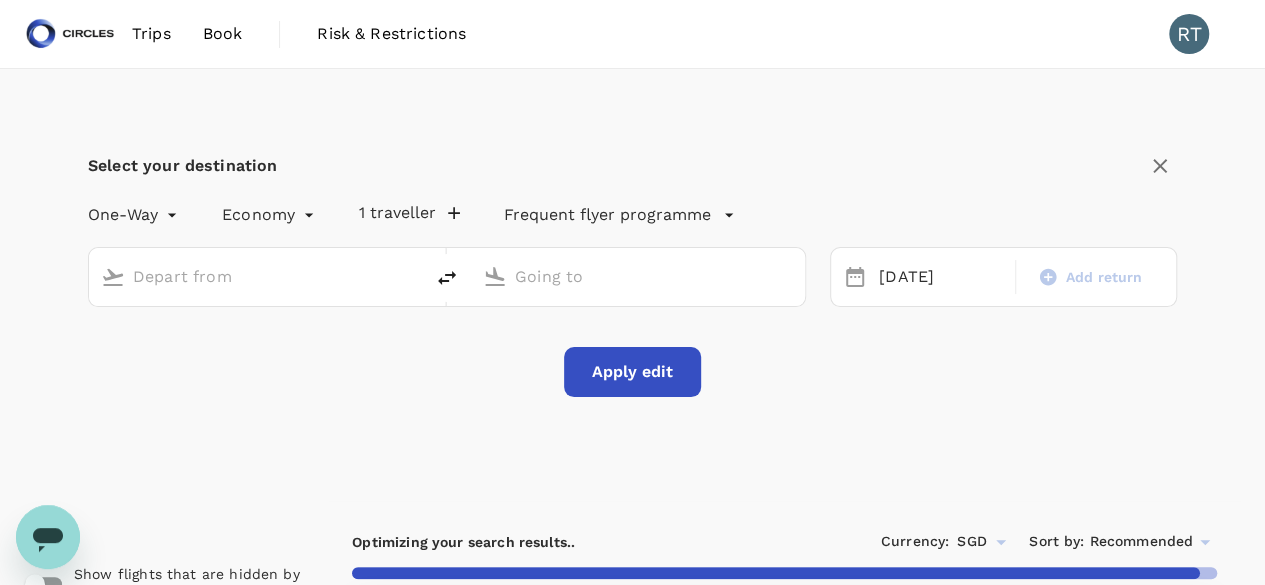 type on "Singapore Changi (SIN)" 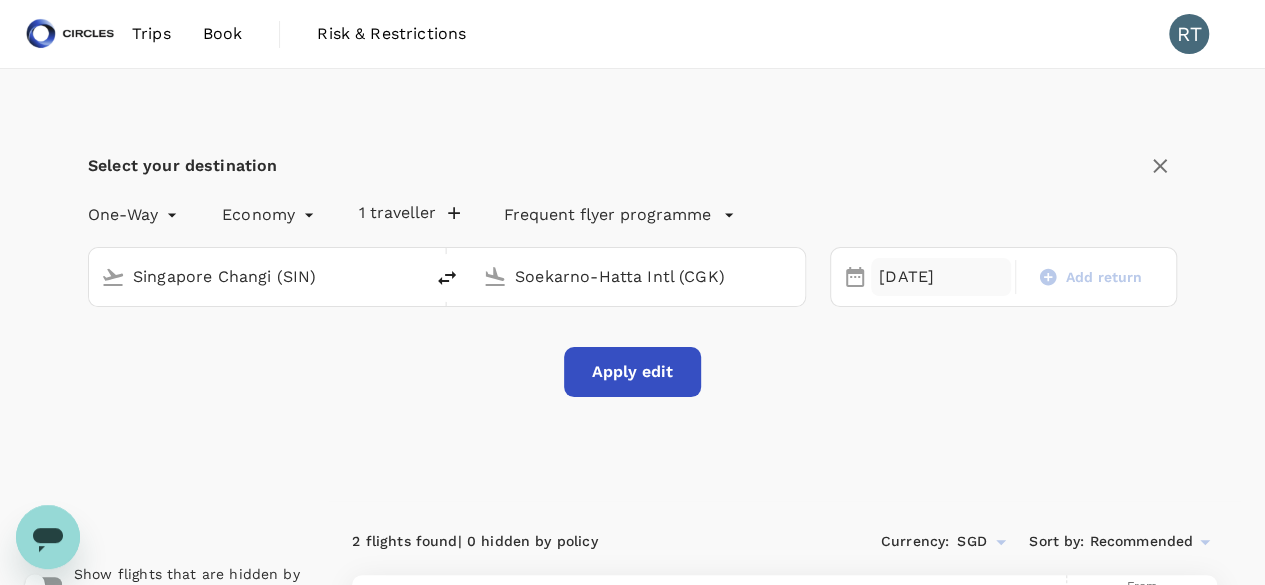click on "13 Jul" at bounding box center [941, 277] 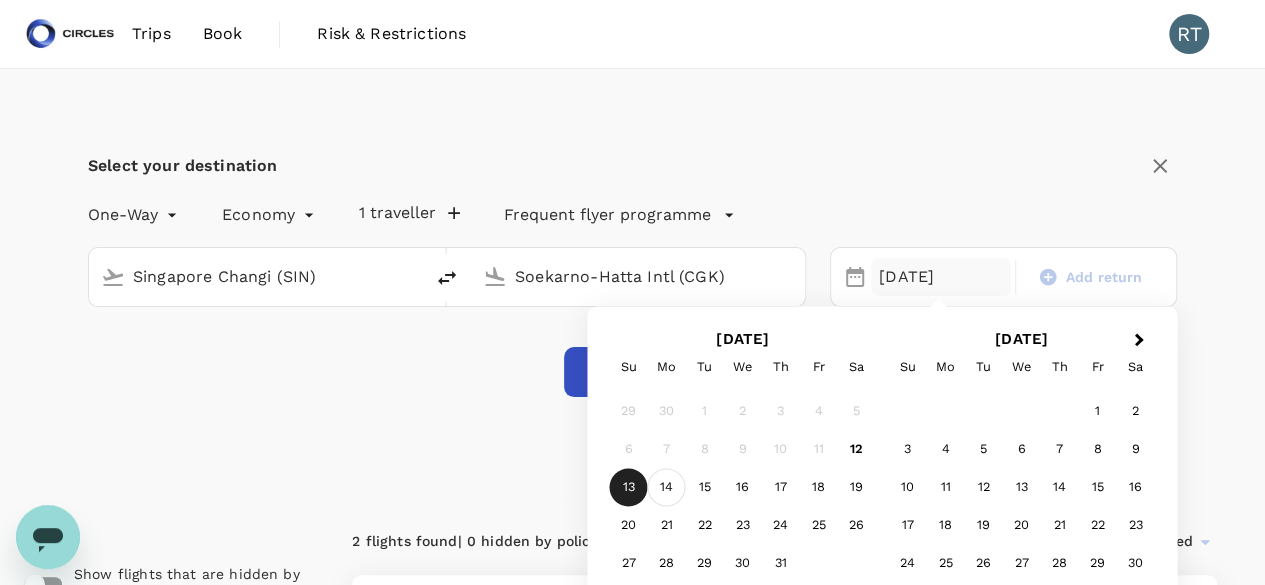 click on "14" at bounding box center [667, 488] 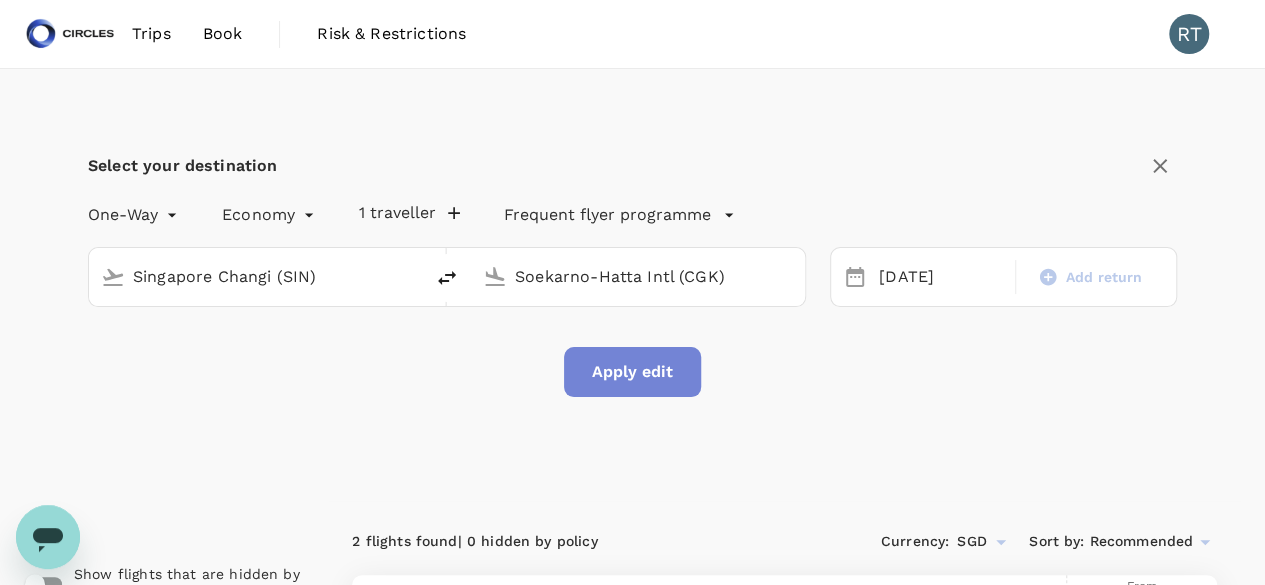 click on "Apply edit" at bounding box center (632, 372) 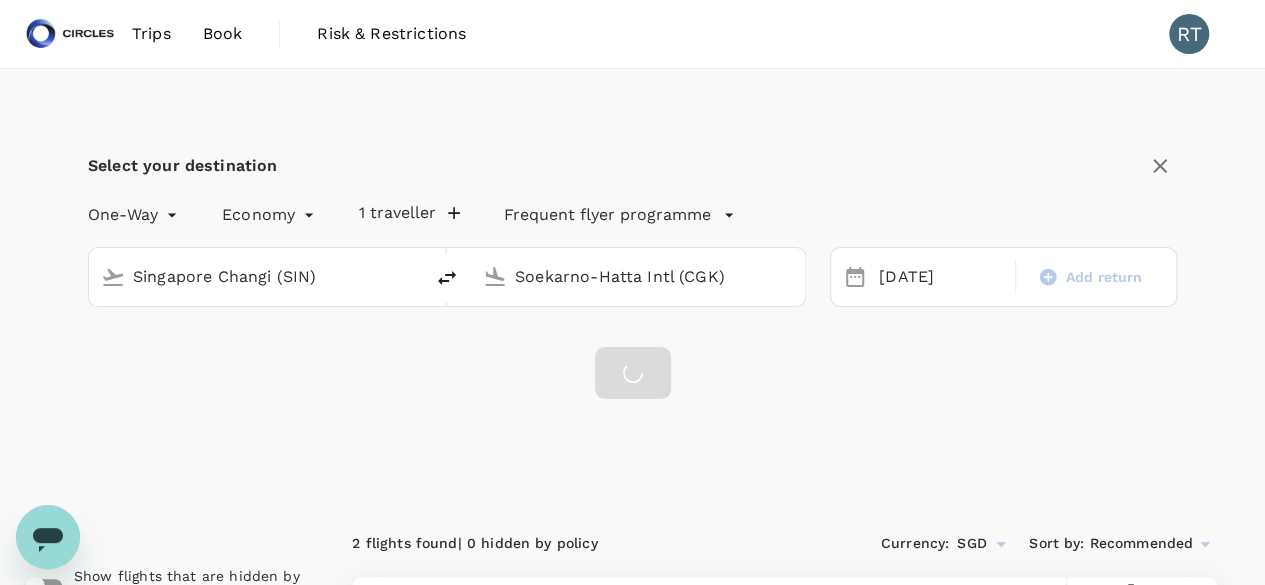 checkbox on "false" 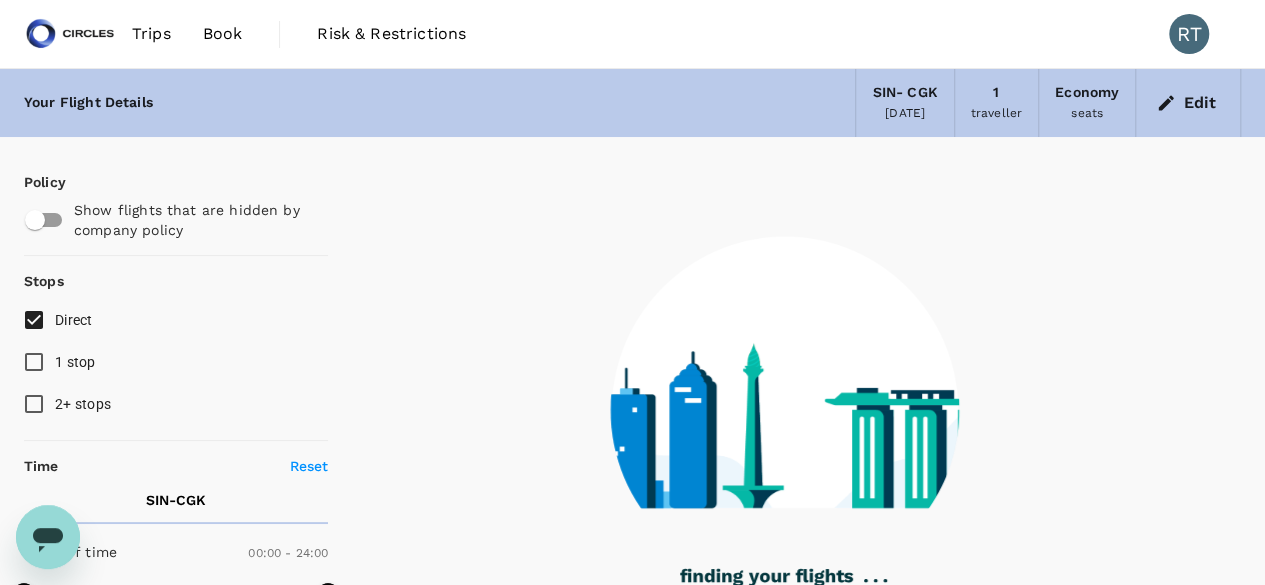 type on "1100" 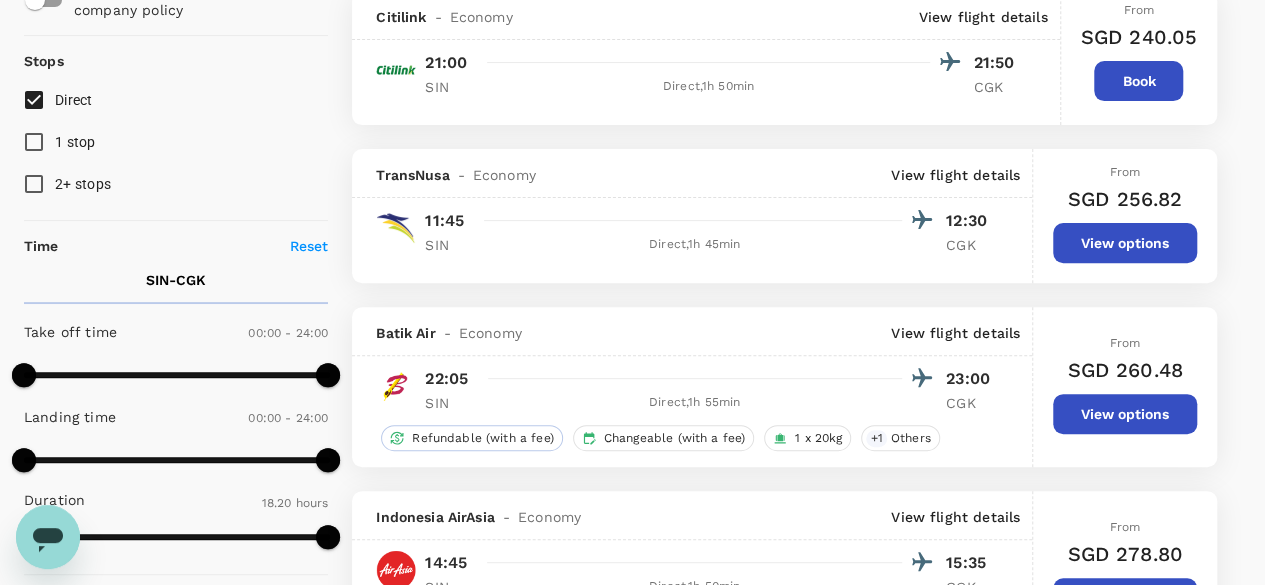 scroll, scrollTop: 100, scrollLeft: 0, axis: vertical 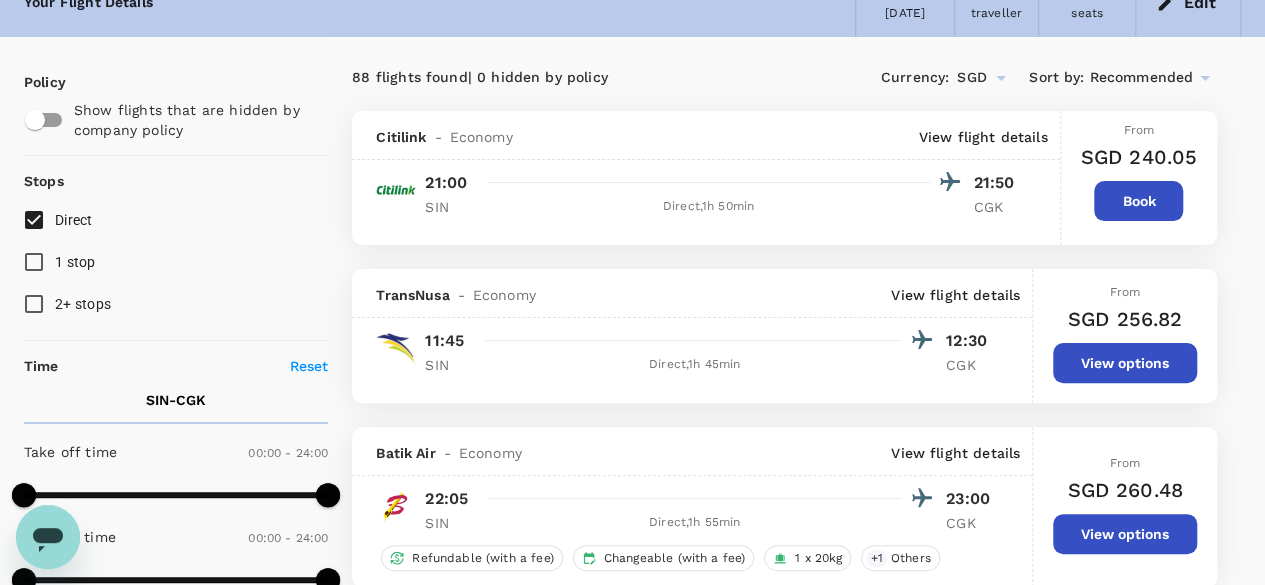 click on "Currency :  SGD Sort by :  Recommended" at bounding box center (1001, 78) 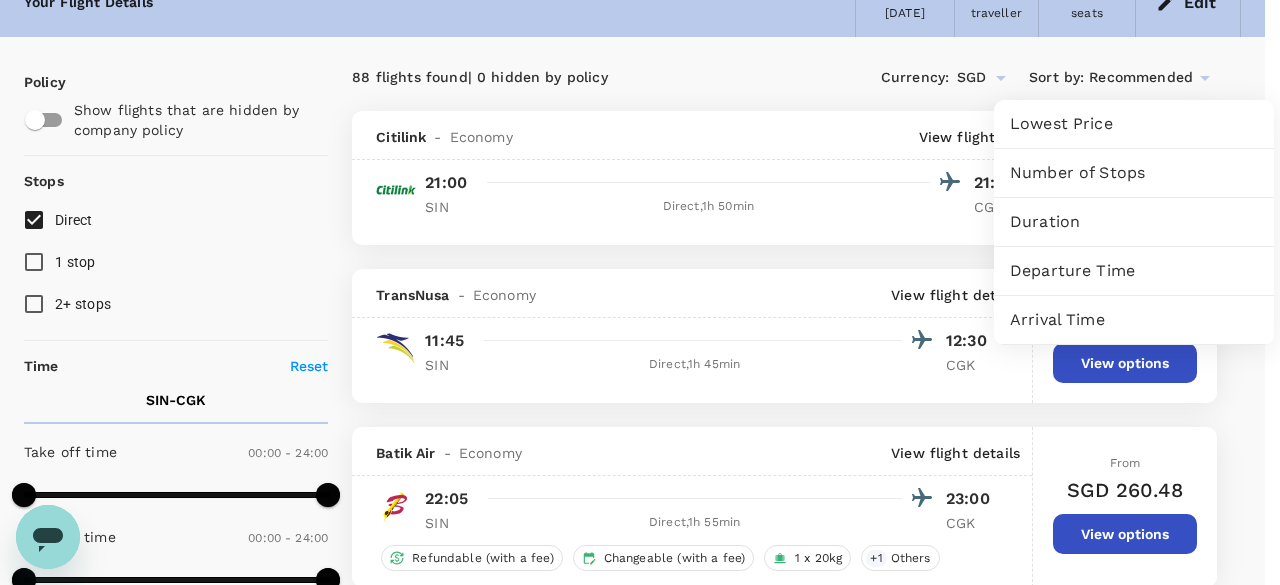 click on "Departure Time" at bounding box center (1134, 271) 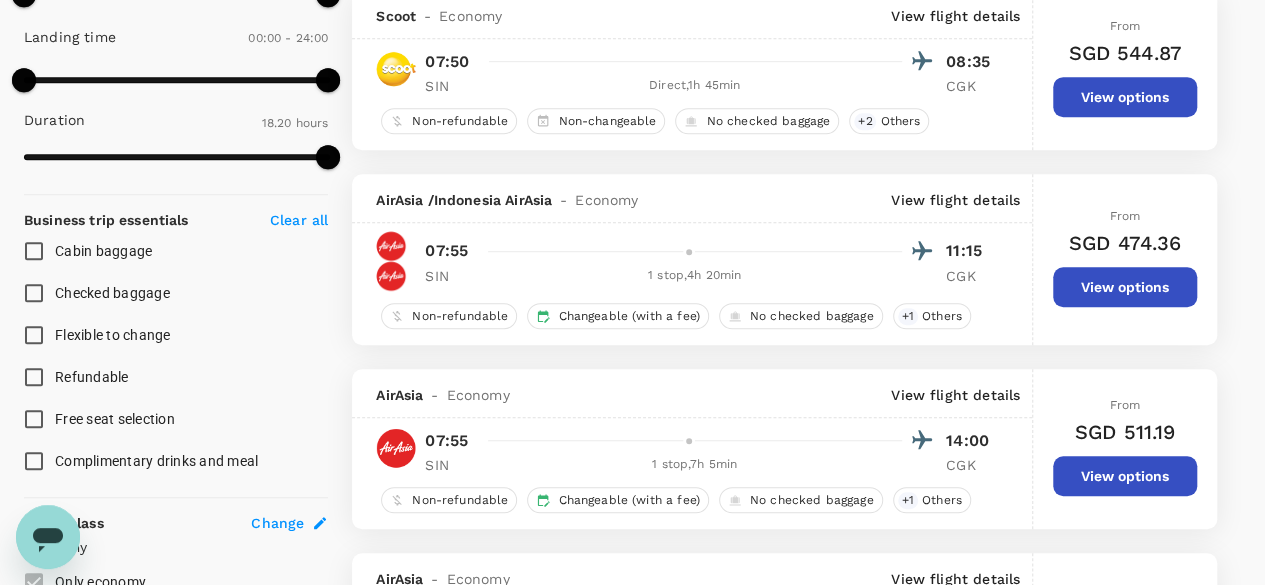 scroll, scrollTop: 200, scrollLeft: 0, axis: vertical 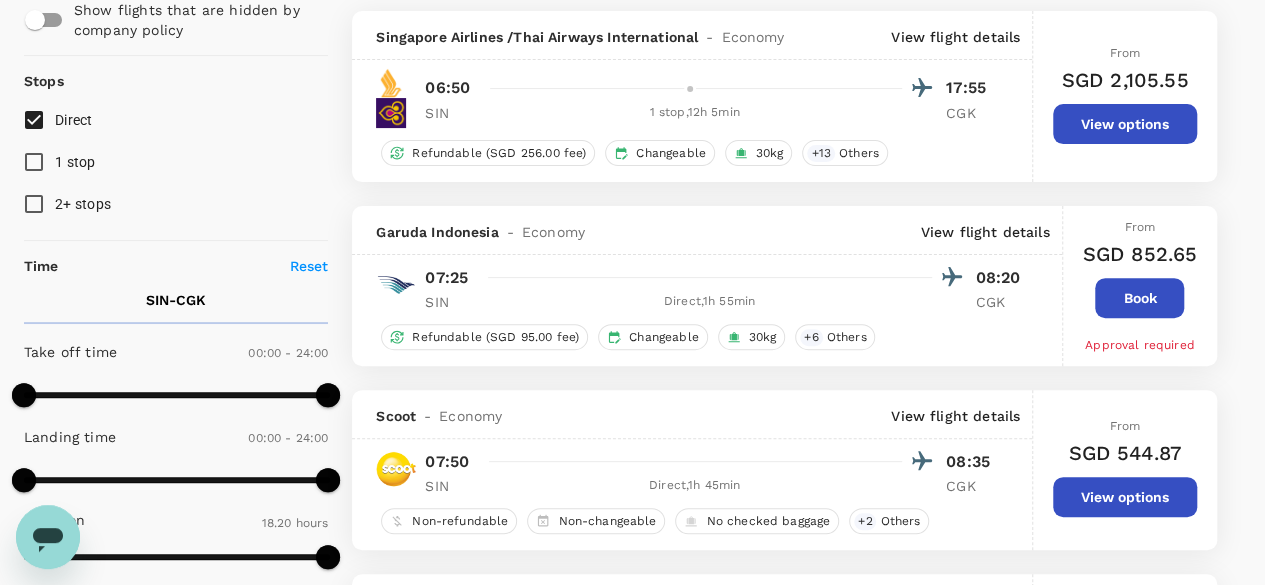 click on "1 stop" at bounding box center [34, 162] 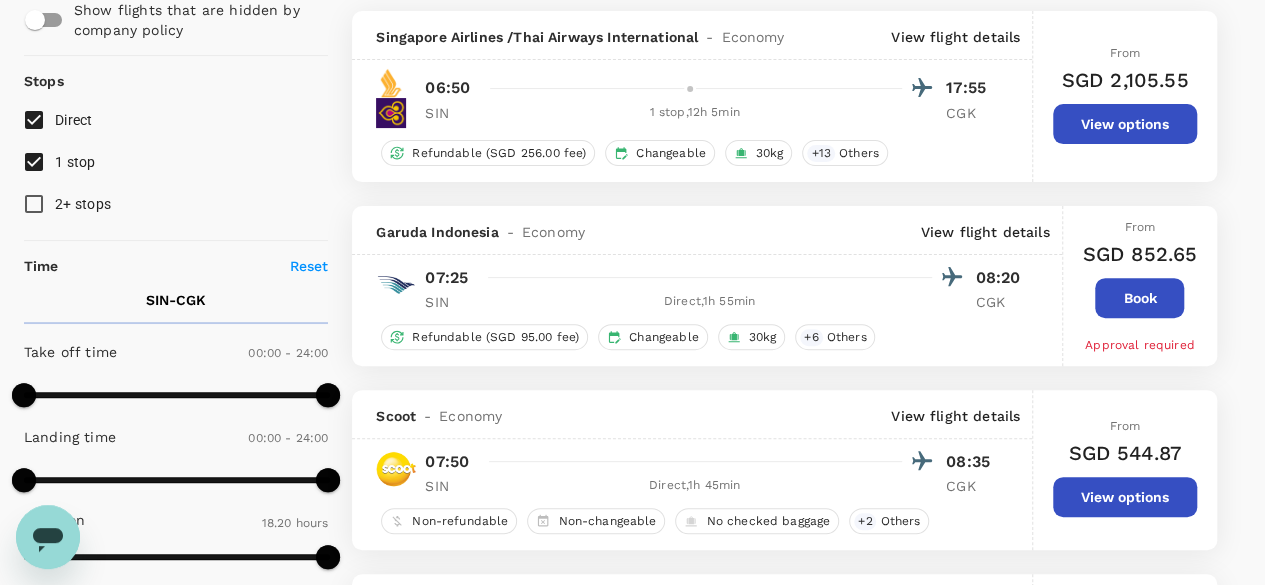 click on "2+ stops" at bounding box center (34, 204) 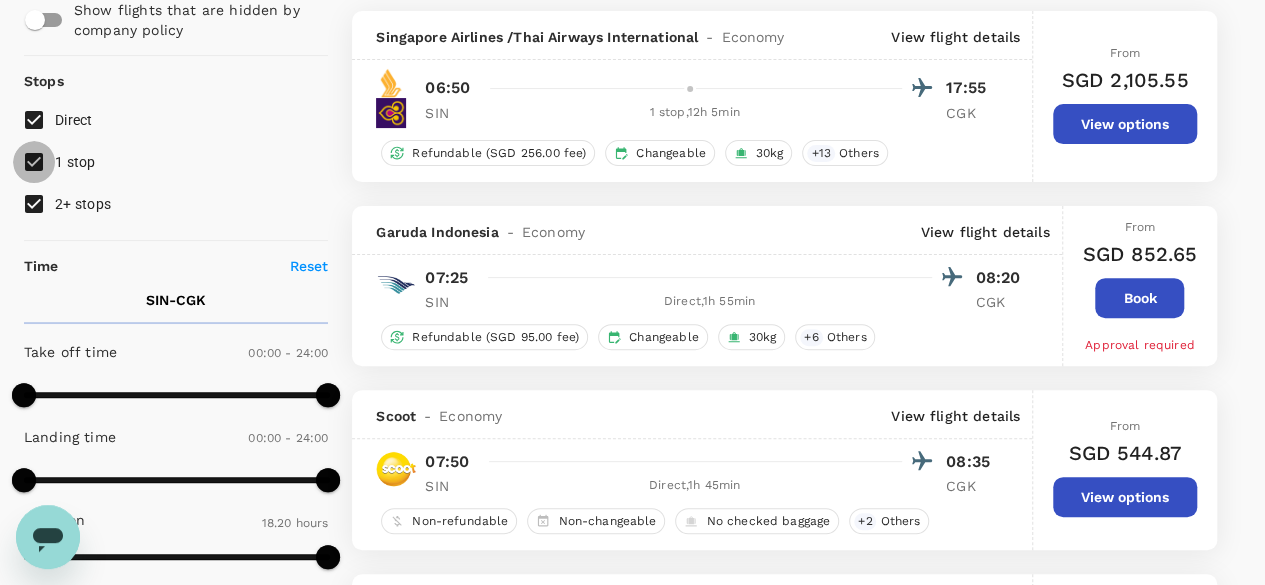 click on "1 stop" at bounding box center [34, 162] 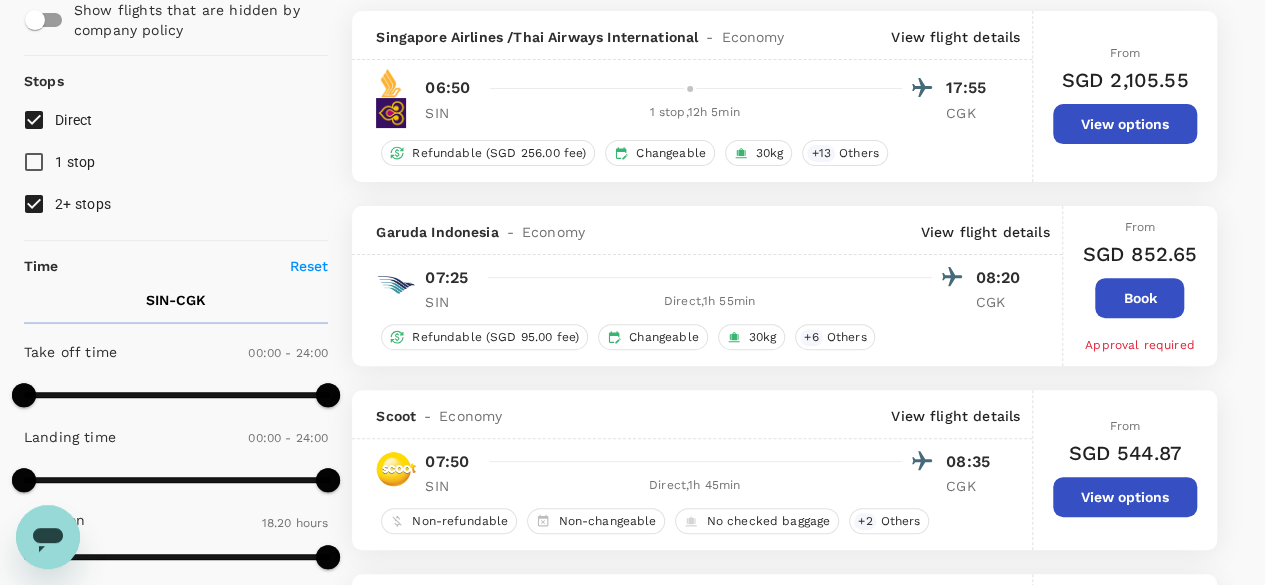 click on "2+ stops" at bounding box center [34, 204] 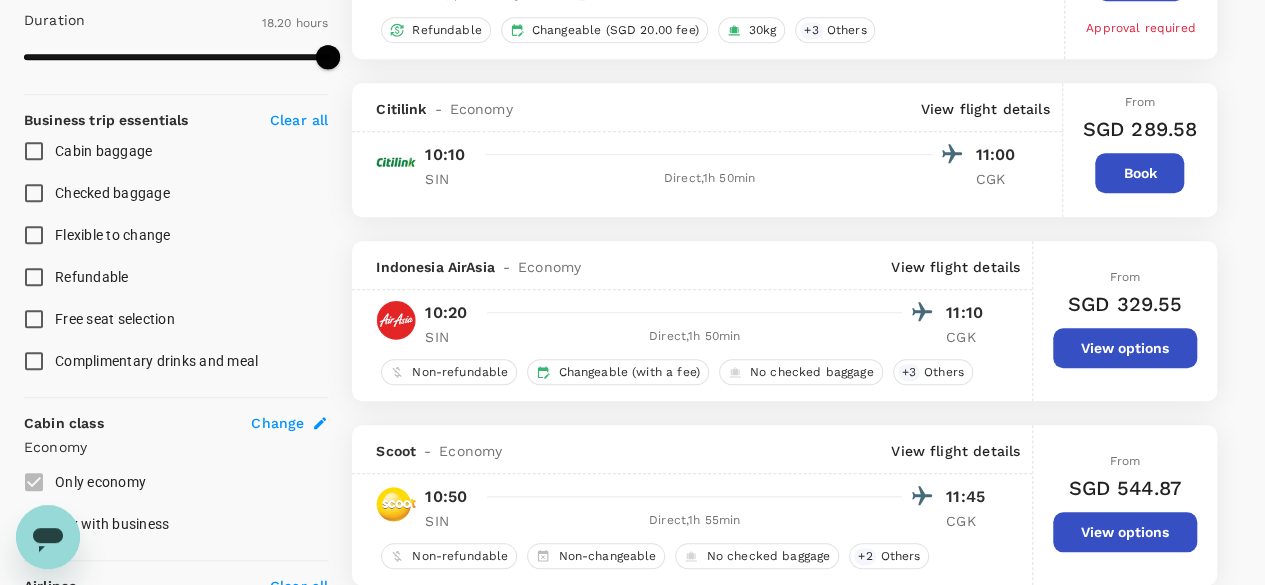 scroll, scrollTop: 600, scrollLeft: 0, axis: vertical 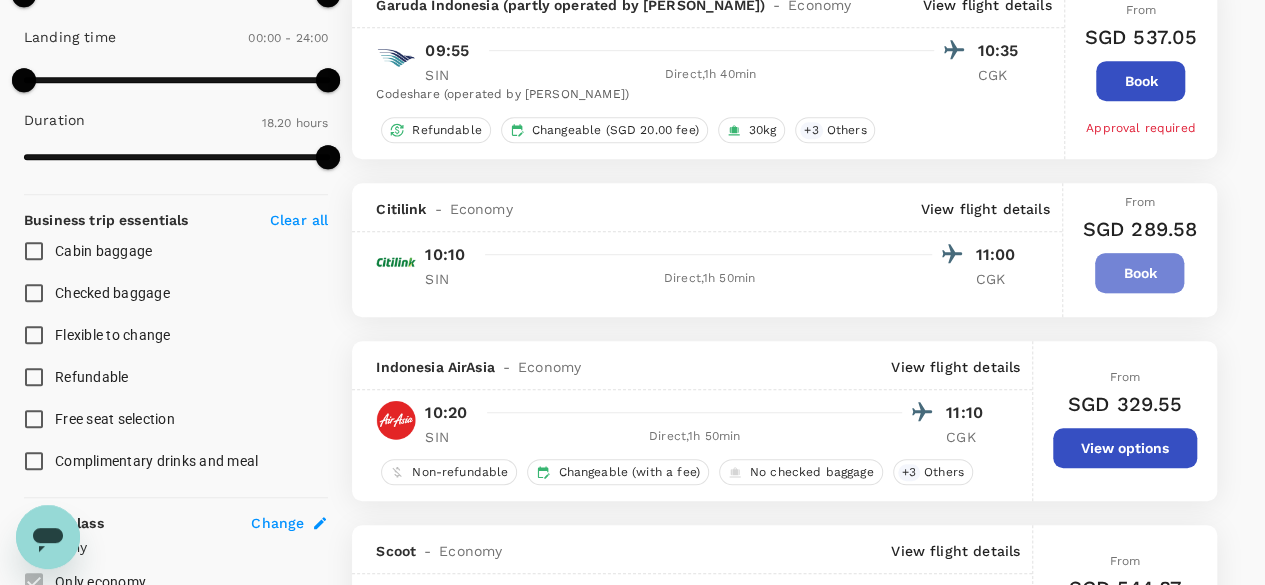 click on "Book" at bounding box center [1139, 273] 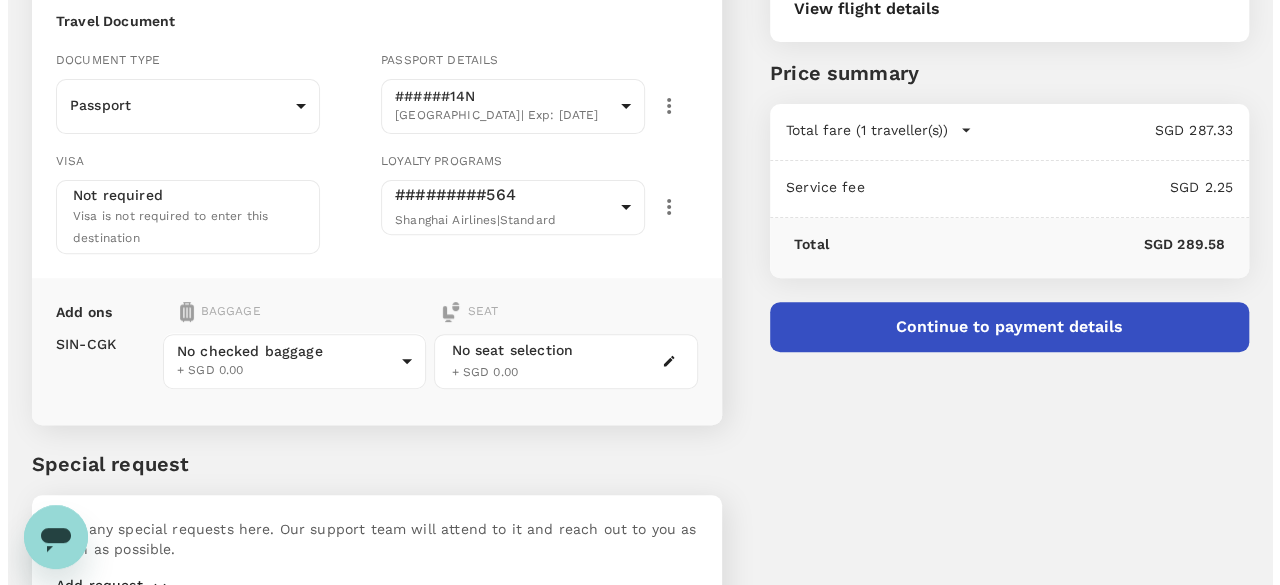 scroll, scrollTop: 294, scrollLeft: 0, axis: vertical 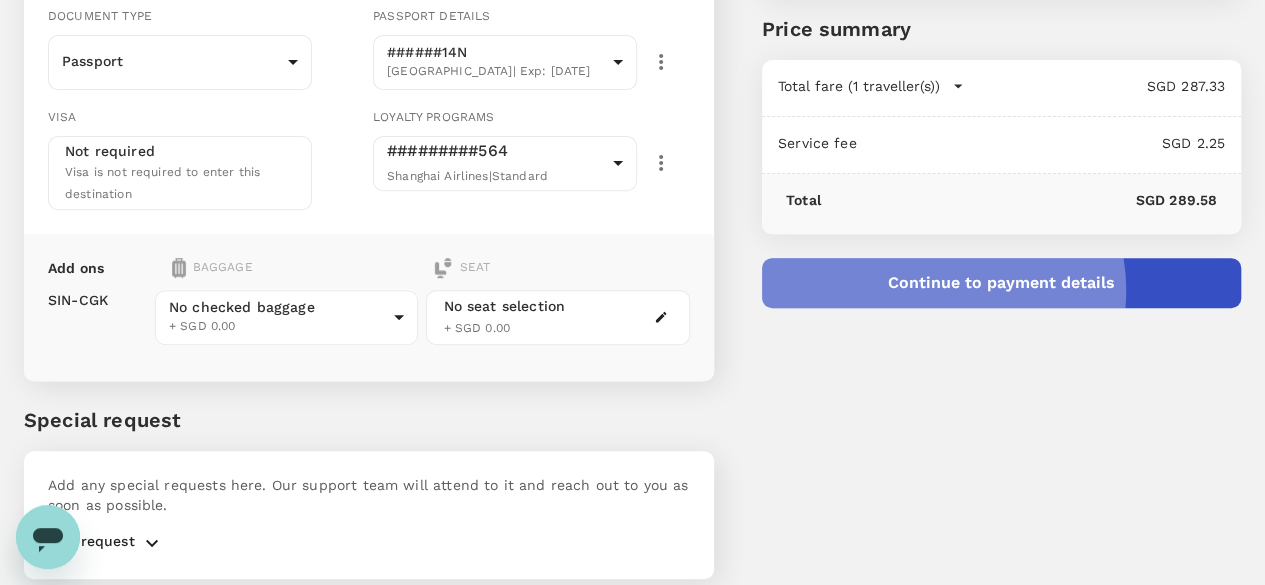 click on "Continue to payment details" at bounding box center [1001, 283] 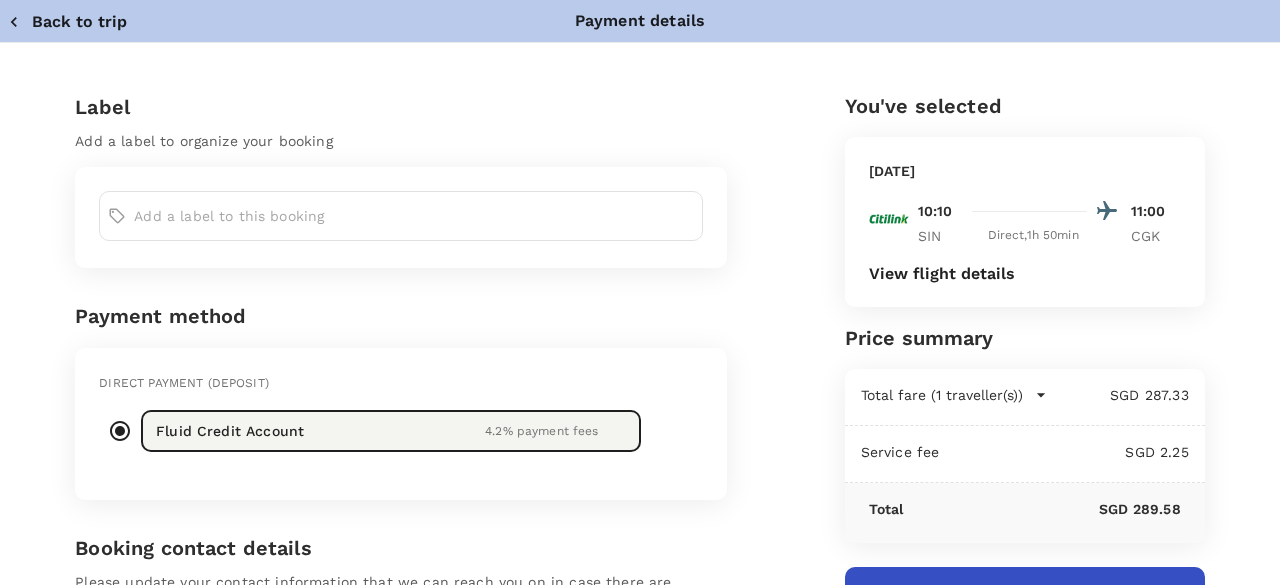 click at bounding box center (414, 216) 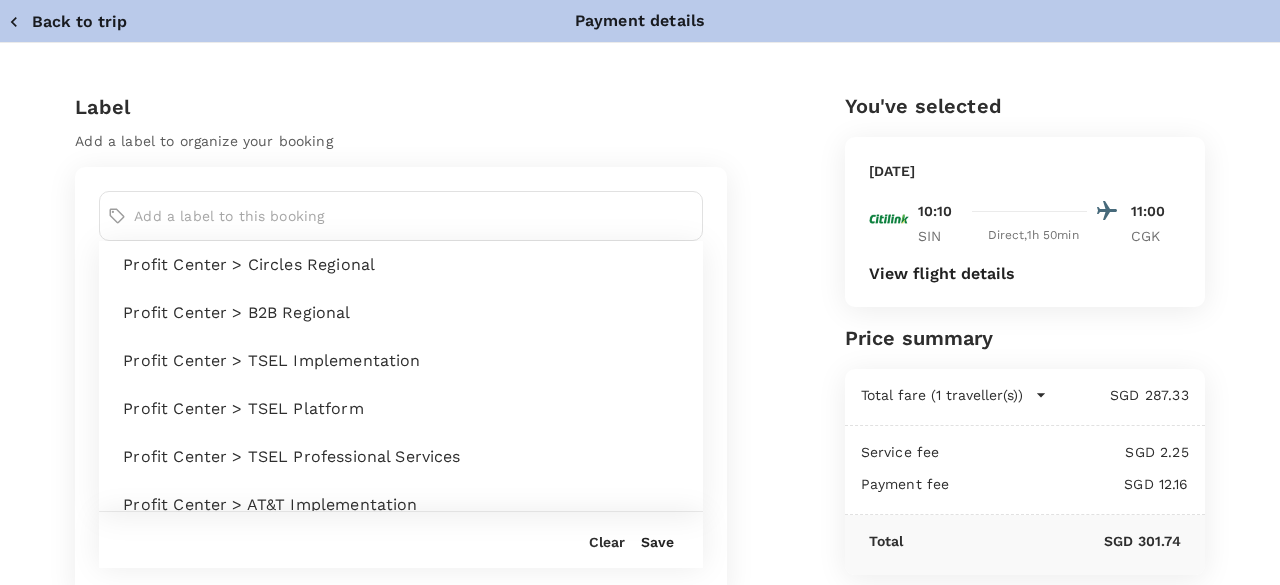 click on "Profit Center > TSEL Implementation" at bounding box center [405, 361] 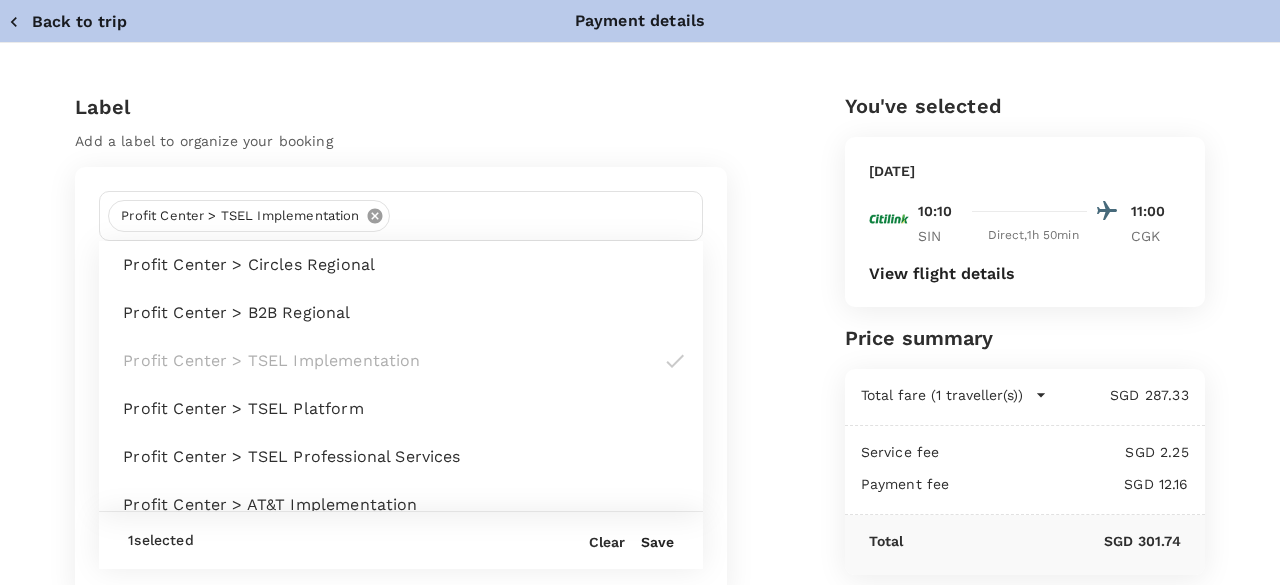 click on "Label Add a label to organize your booking Profit Center > TSEL Implementation Profit Center > Circles Regional Profit Center > B2B Regional Profit Center > TSEL Implementation Profit Center > TSEL Platform Profit Center > TSEL Professional Services Profit Center > AT&T Implementation Profit Center > AT&T Platform Profit Center > AT&T Professional Services Profit Center > KDDI Platform Profit Center > KDDI Professional Services Profit Center > uFone Platform Profit Center > uFone Professional Services Profit Center > B2C SG Profit Center > B2C AU Profit Center > B2C Regional Profit Center > Jetpac 1  selected Clear Save Payment method Direct payment (Deposit) Fluid Credit Account 4.2 %   payment fees Booking contact details Please update your contact information that we can reach you on in case there are important updates related to your booking Email rick.ting@circles.co ​ Contact number +65 65 ​ 96279885 ​ You've selected Monday, 14 Jul 2025 10:10 11:00 SIN Direct ,  1h 50min CGK View flight details" at bounding box center [631, 621] 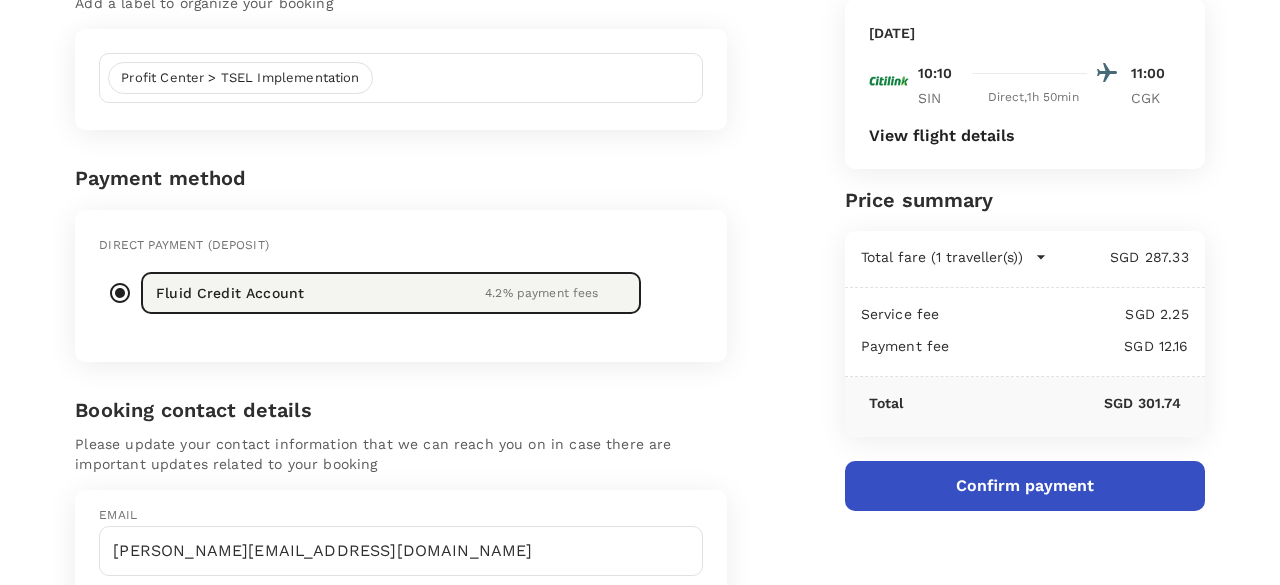 scroll, scrollTop: 200, scrollLeft: 0, axis: vertical 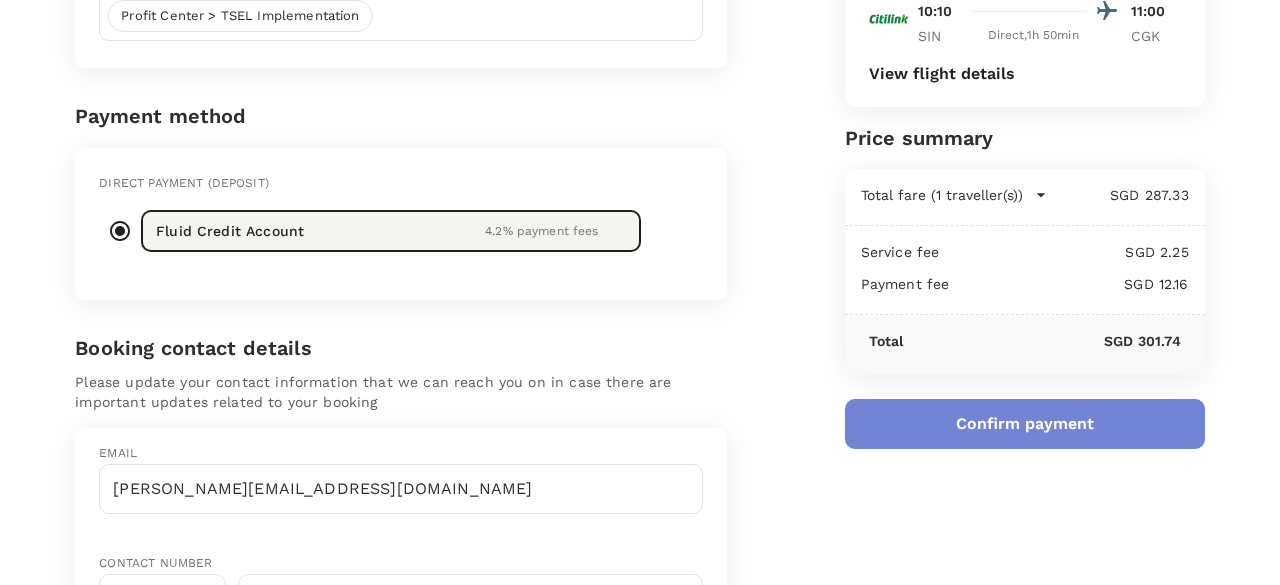 click on "Confirm payment" at bounding box center (1025, 424) 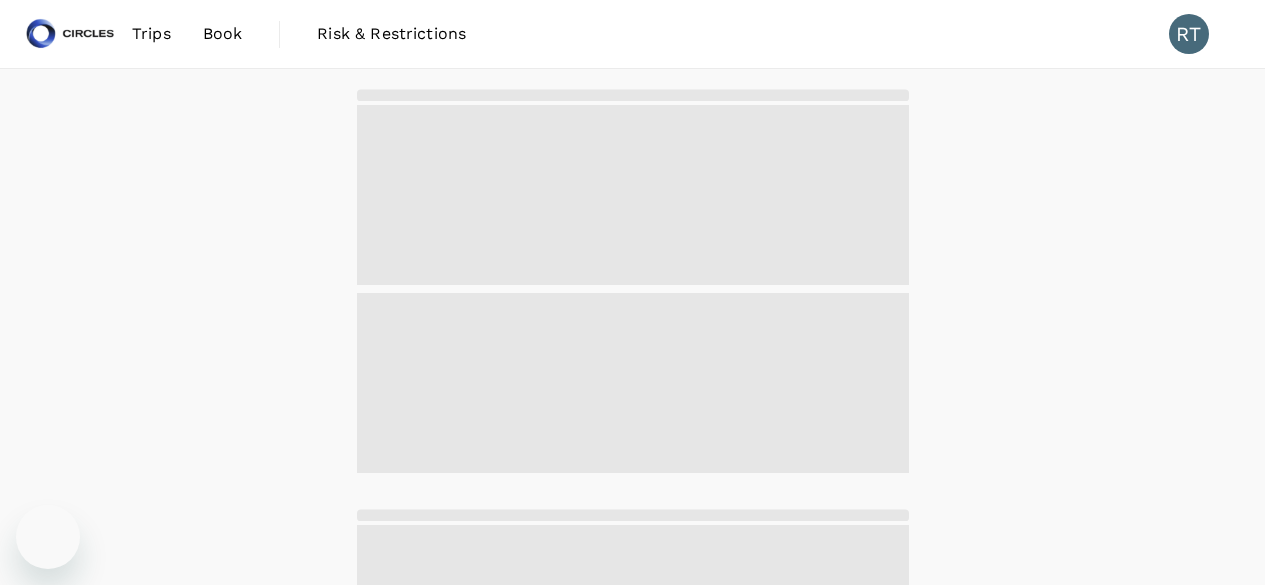 scroll, scrollTop: 0, scrollLeft: 0, axis: both 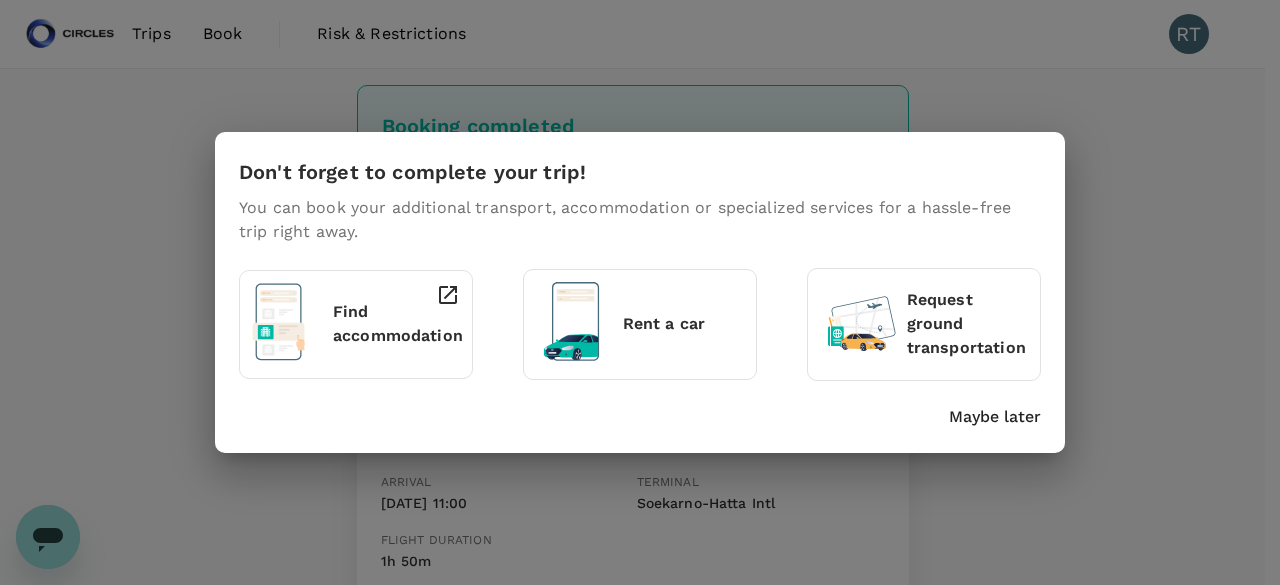 click on "Find accommodation" at bounding box center (398, 324) 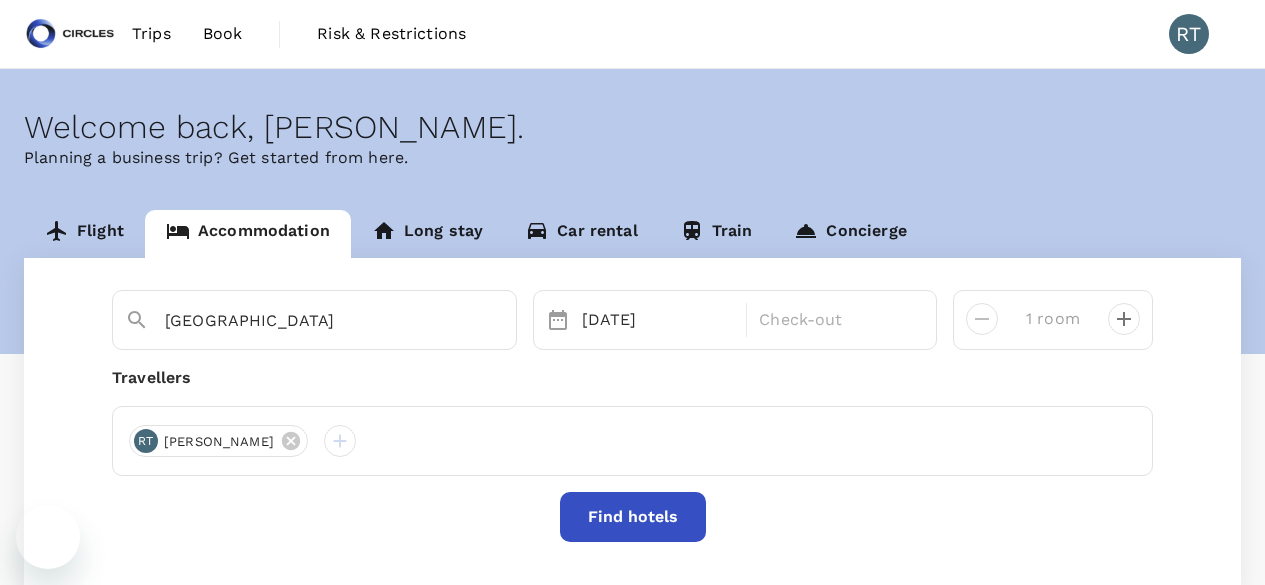 scroll, scrollTop: 0, scrollLeft: 0, axis: both 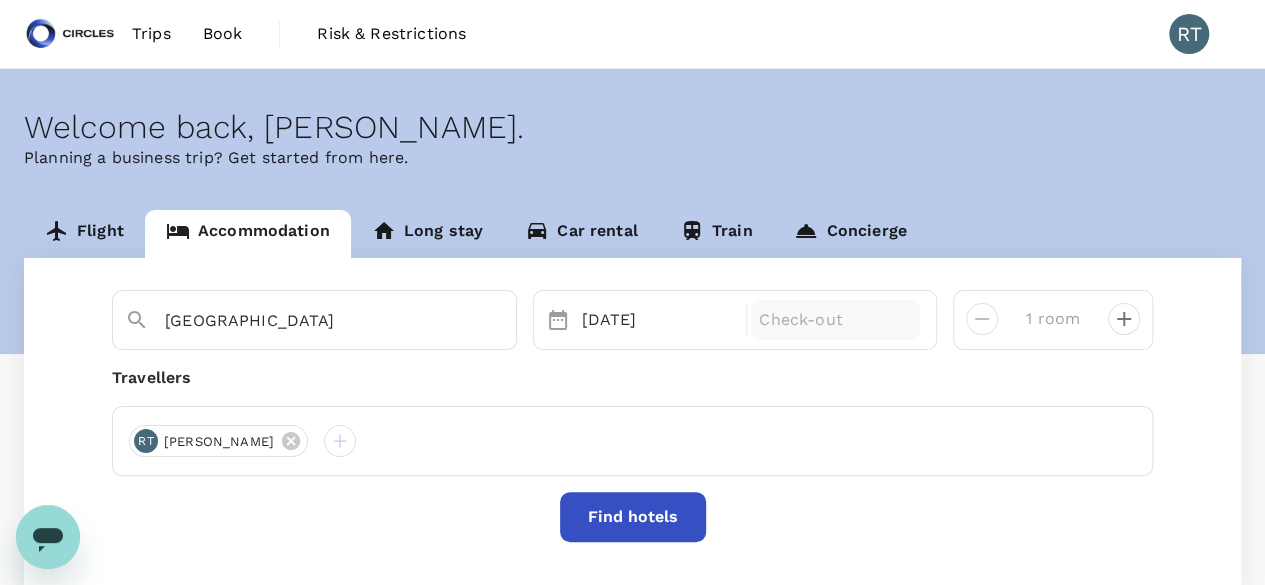 click on "Check-out" at bounding box center [835, 320] 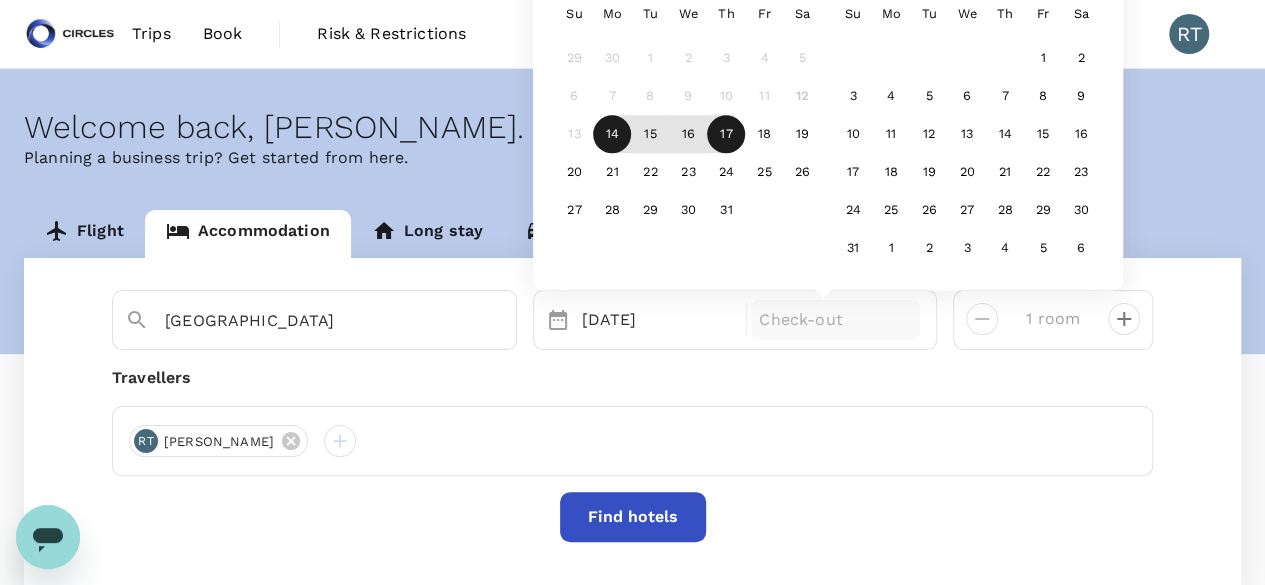 click on "17" at bounding box center [726, 135] 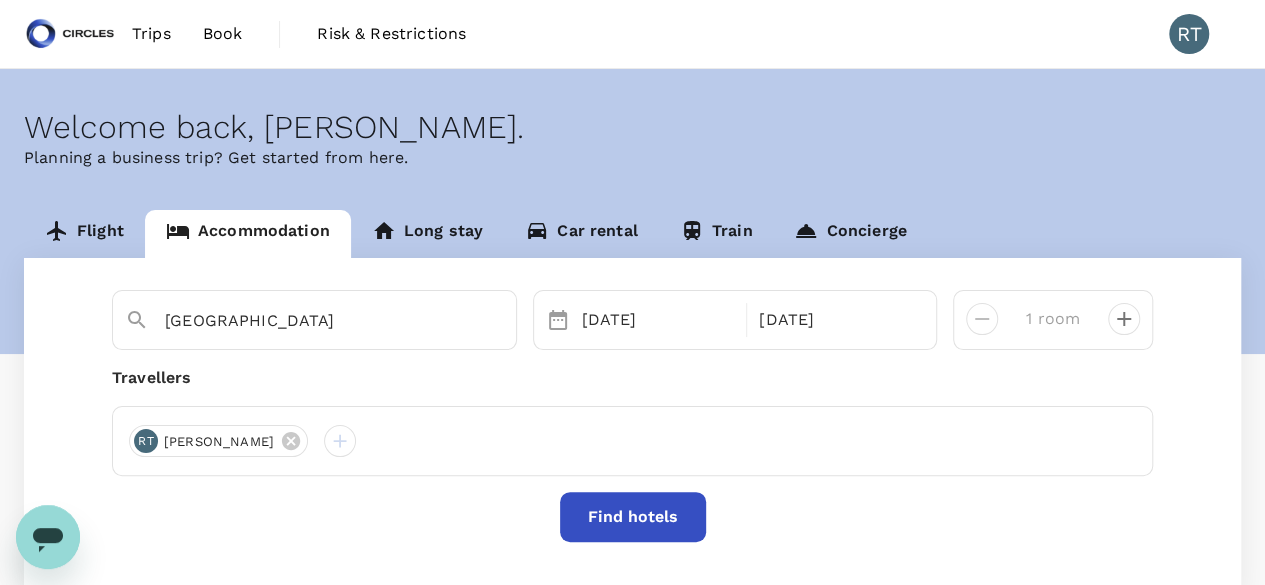 click on "Find hotels" at bounding box center [633, 517] 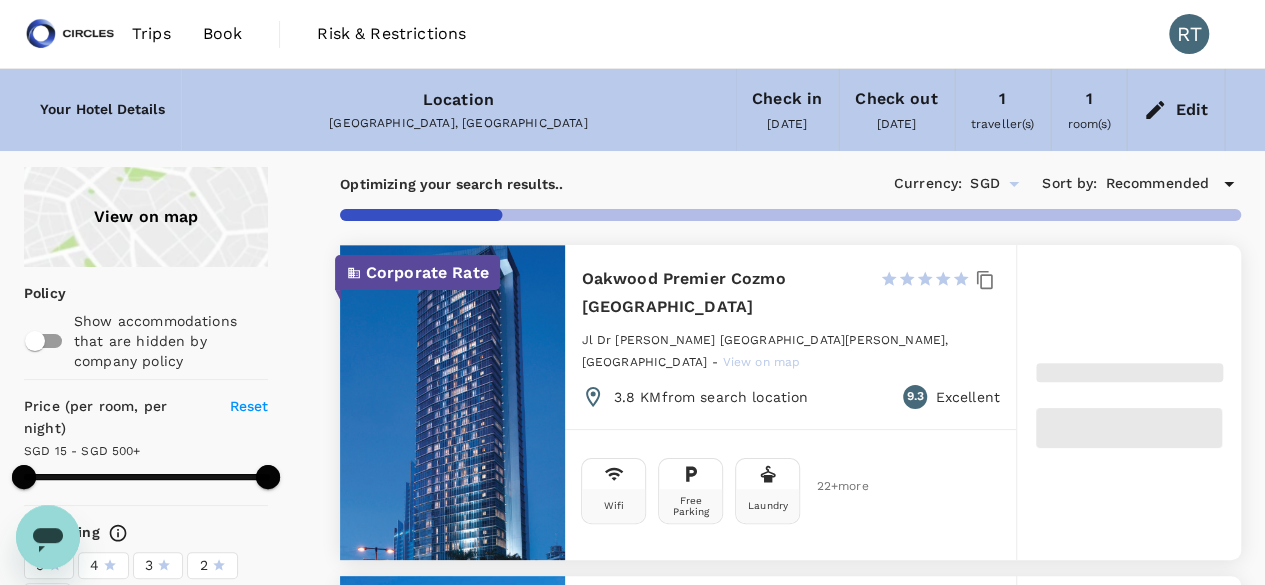 type on "499.63" 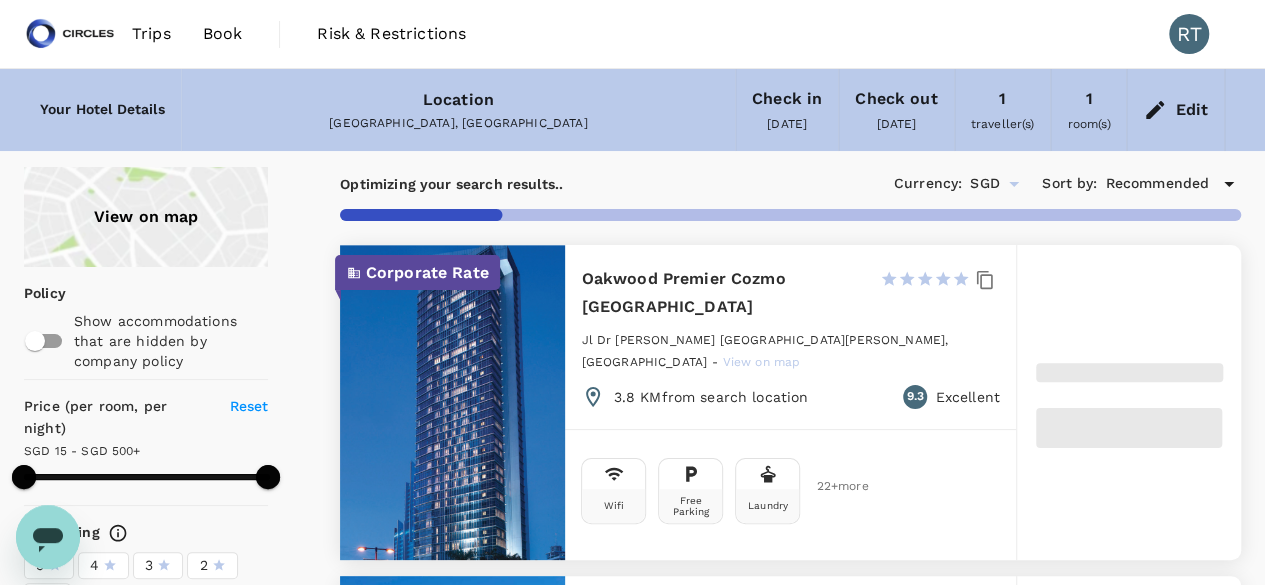 type on "6.63" 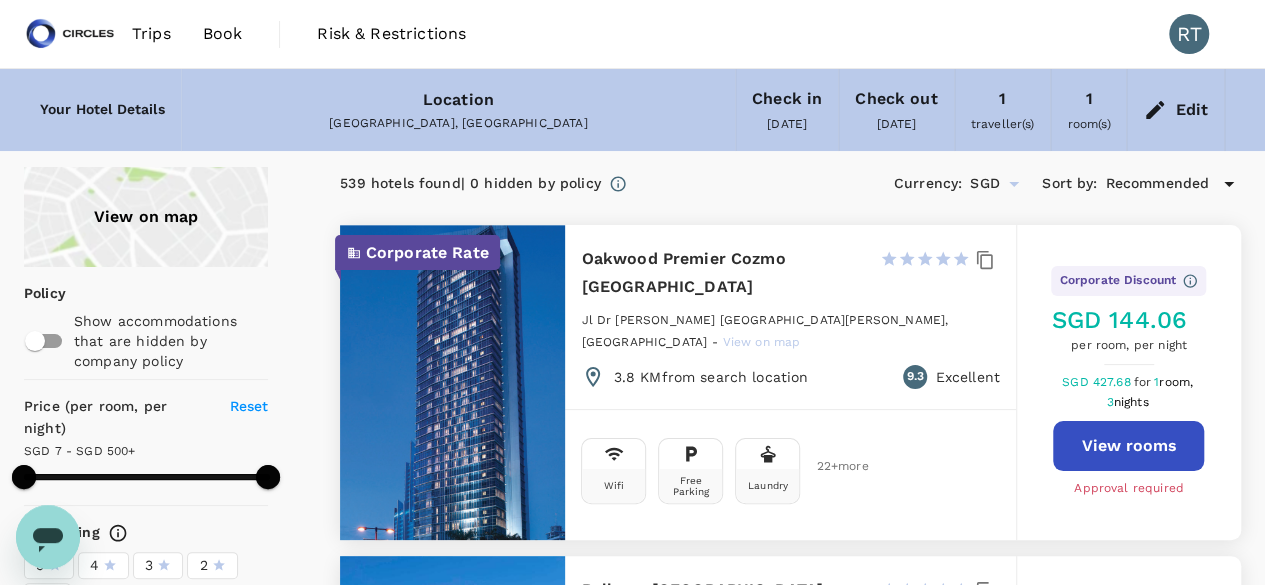 type on "499.63" 